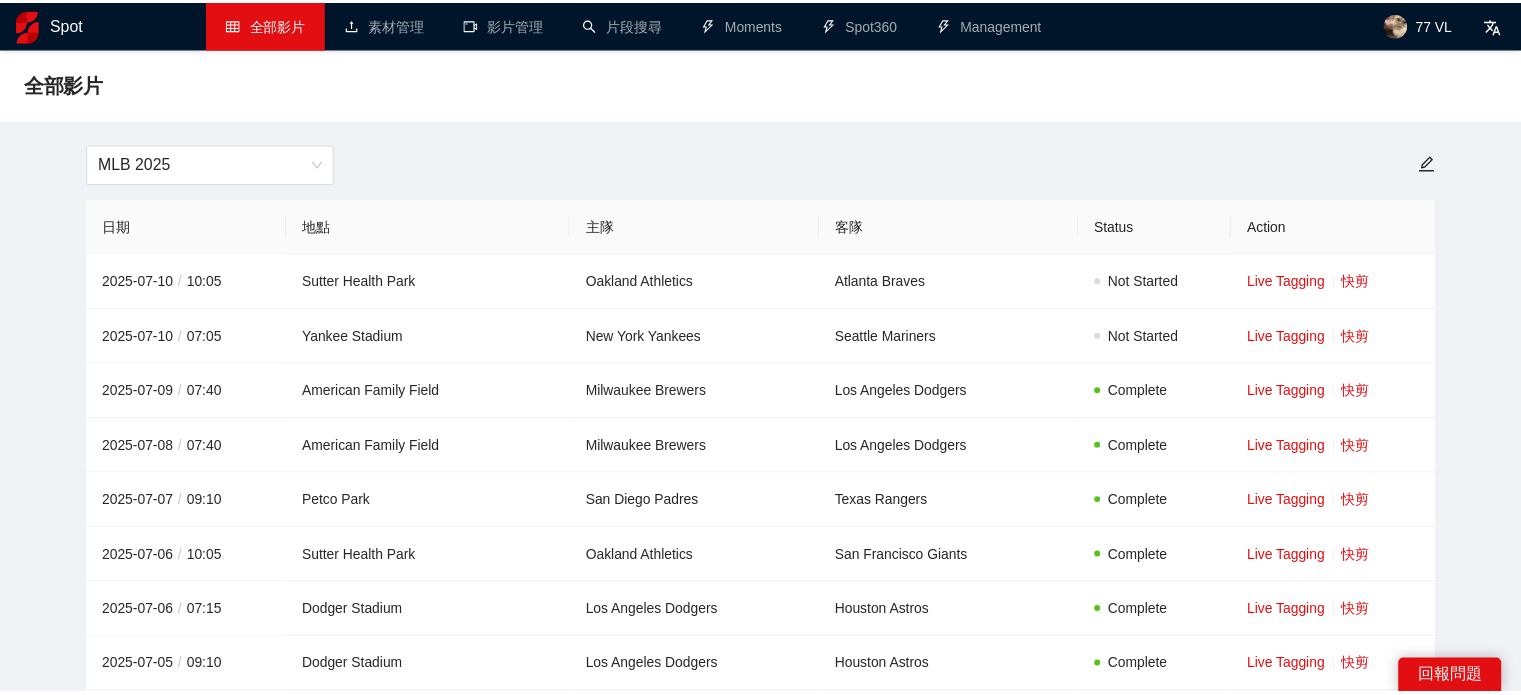 scroll, scrollTop: 0, scrollLeft: 0, axis: both 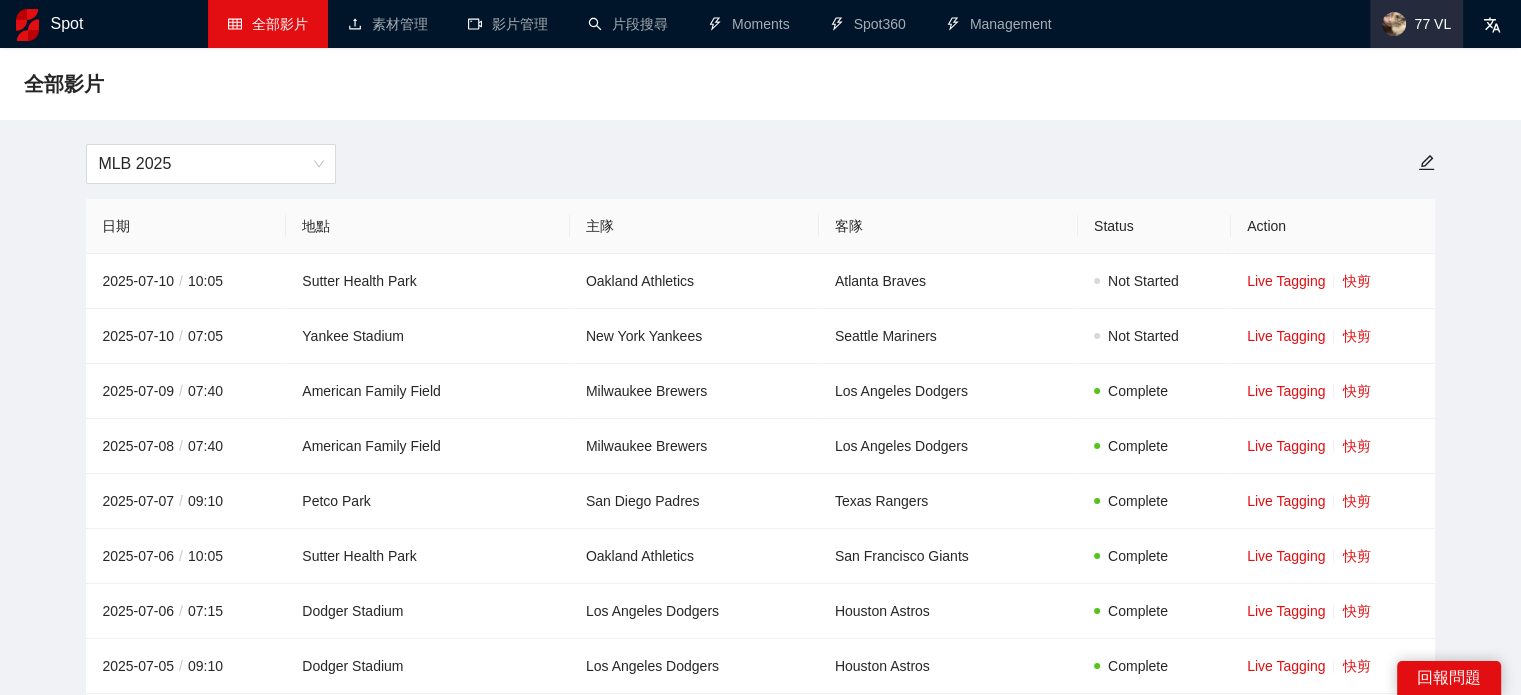 click at bounding box center [1394, 24] 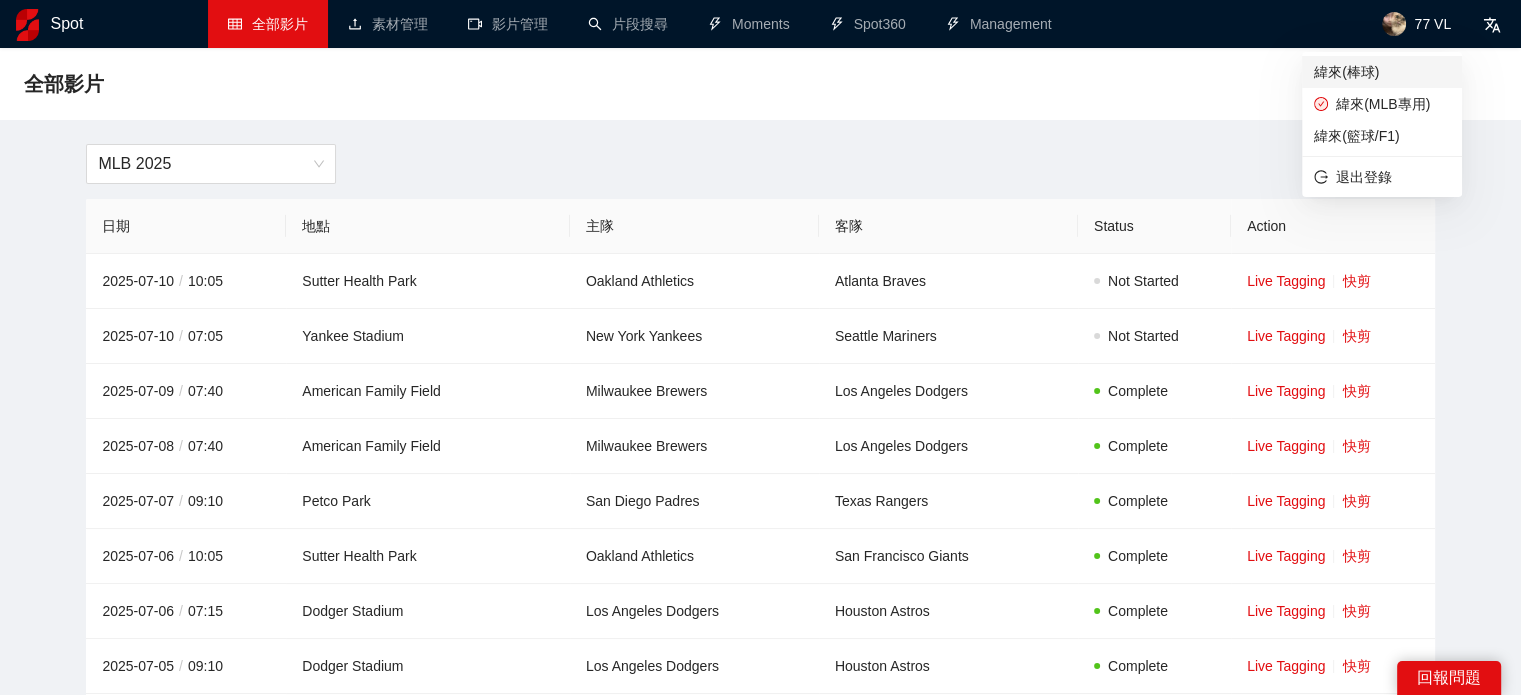 click on "緯來(棒球)" at bounding box center (1382, 72) 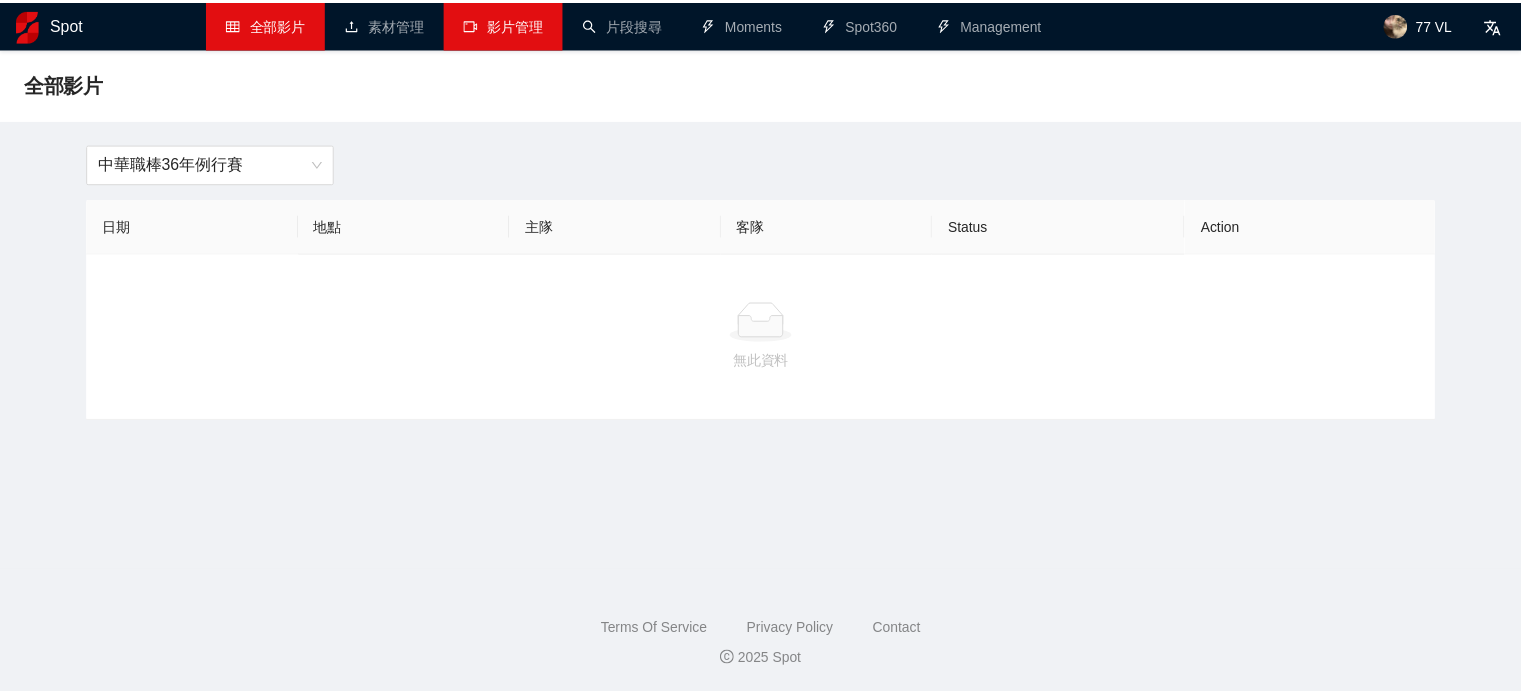 scroll, scrollTop: 0, scrollLeft: 0, axis: both 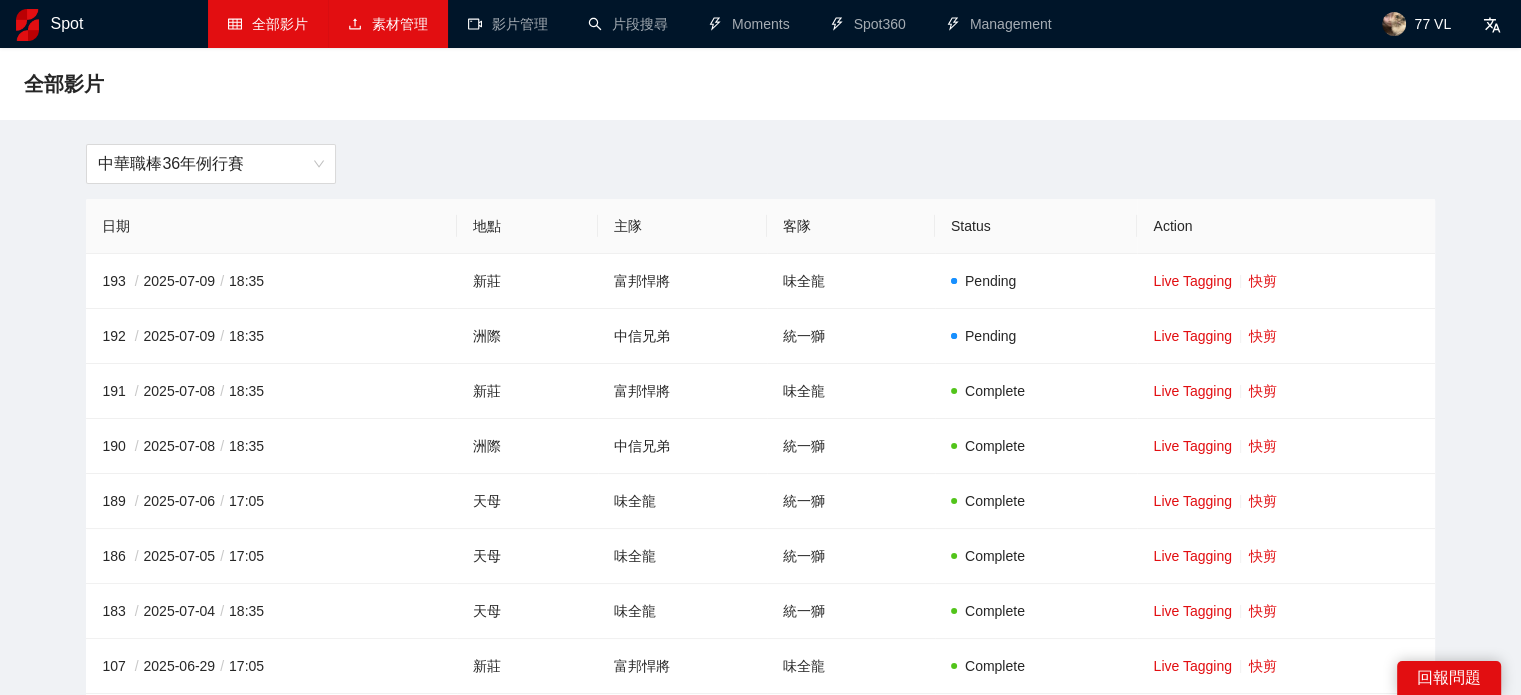 click on "素材管理" at bounding box center (388, 24) 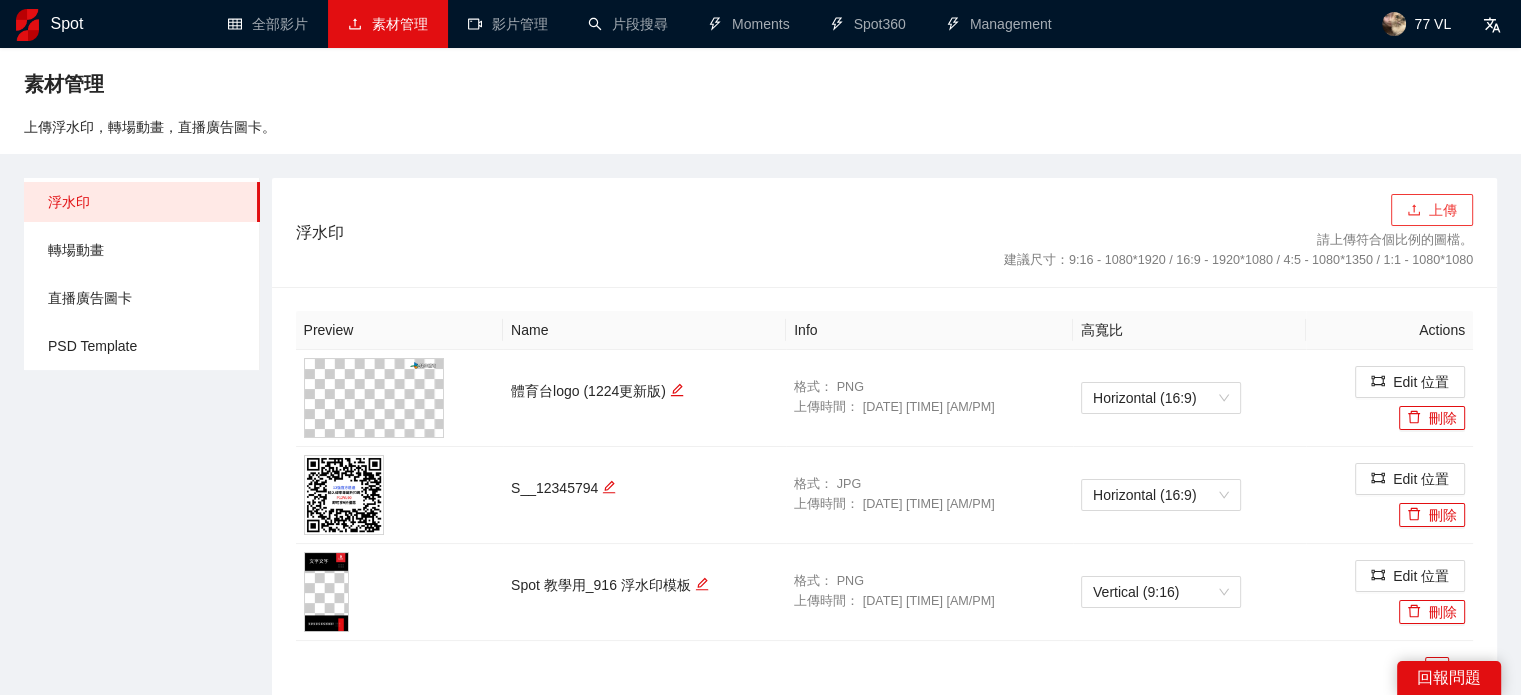 click on "上傳" at bounding box center (1432, 210) 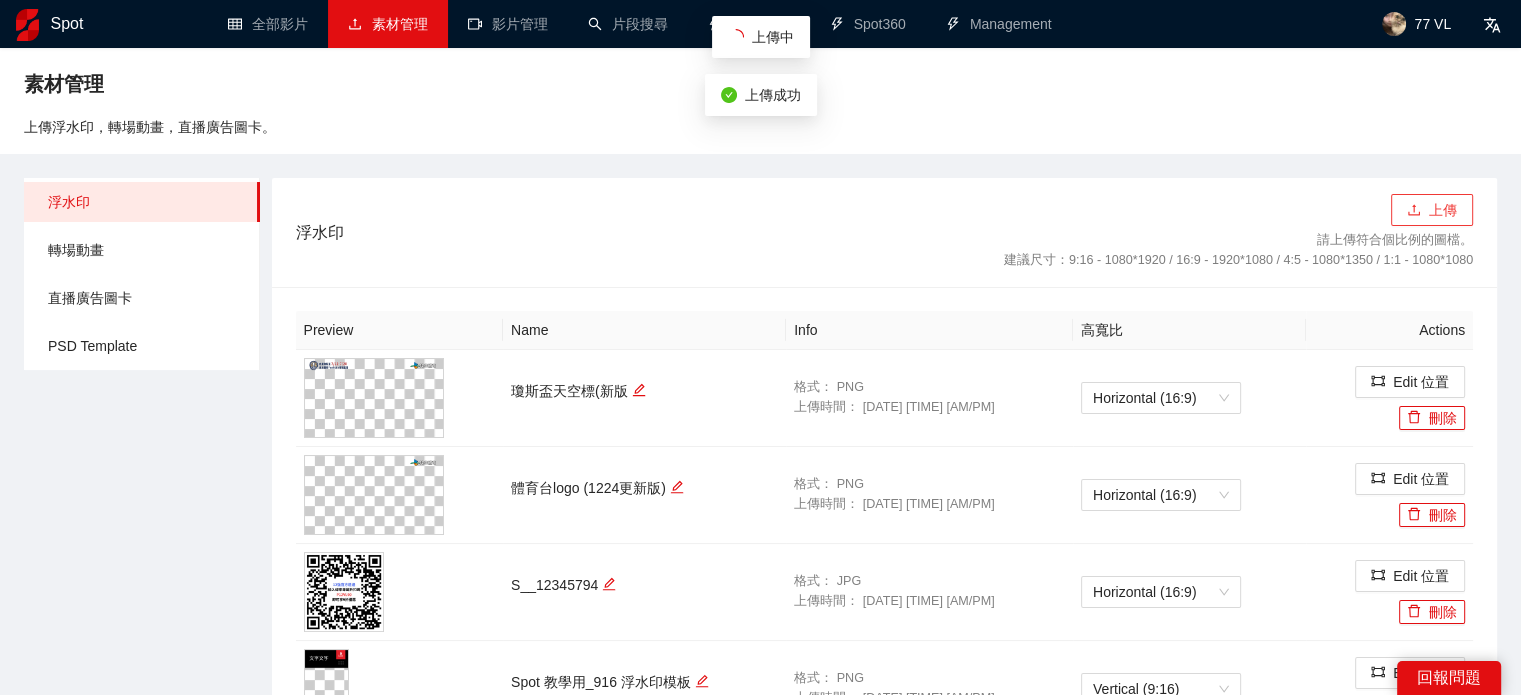 click on "上傳" at bounding box center (1432, 210) 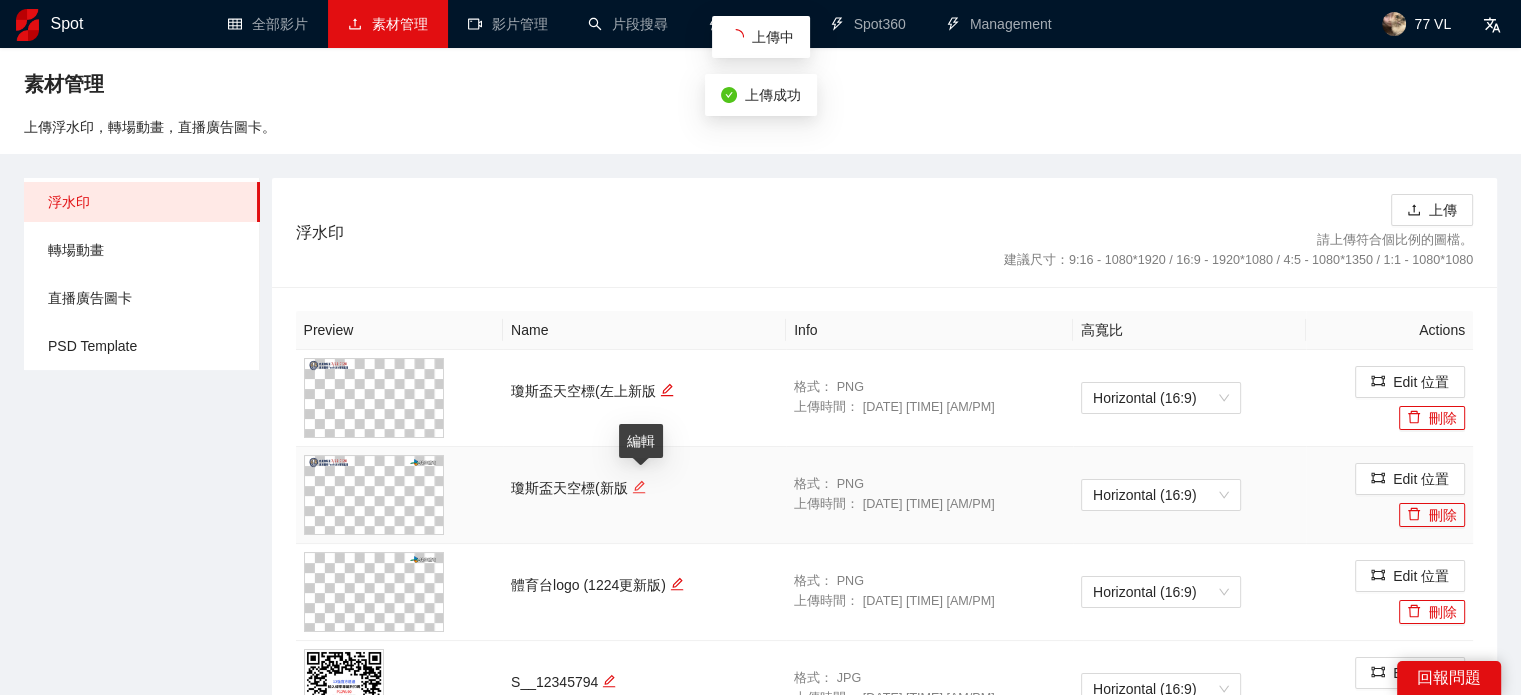 click at bounding box center [639, 487] 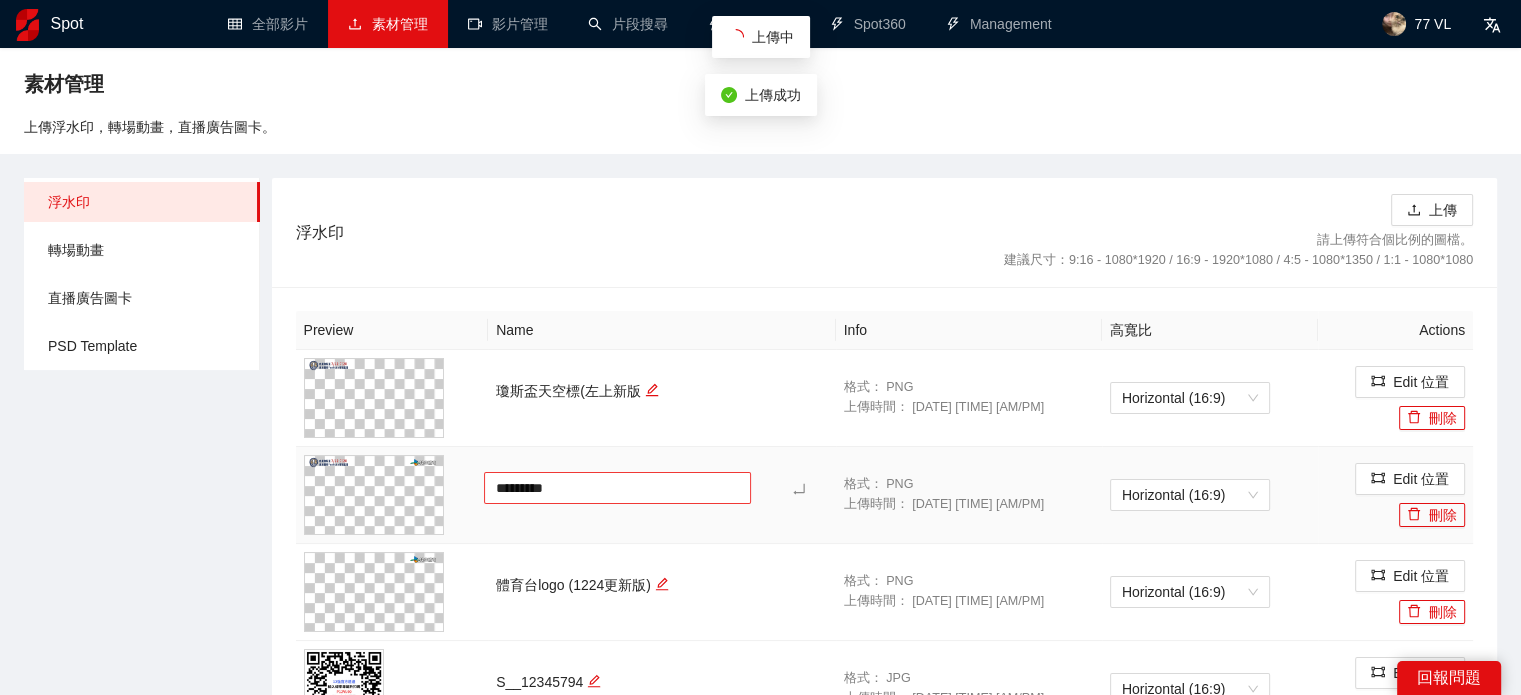 drag, startPoint x: 593, startPoint y: 481, endPoint x: 676, endPoint y: 494, distance: 84.0119 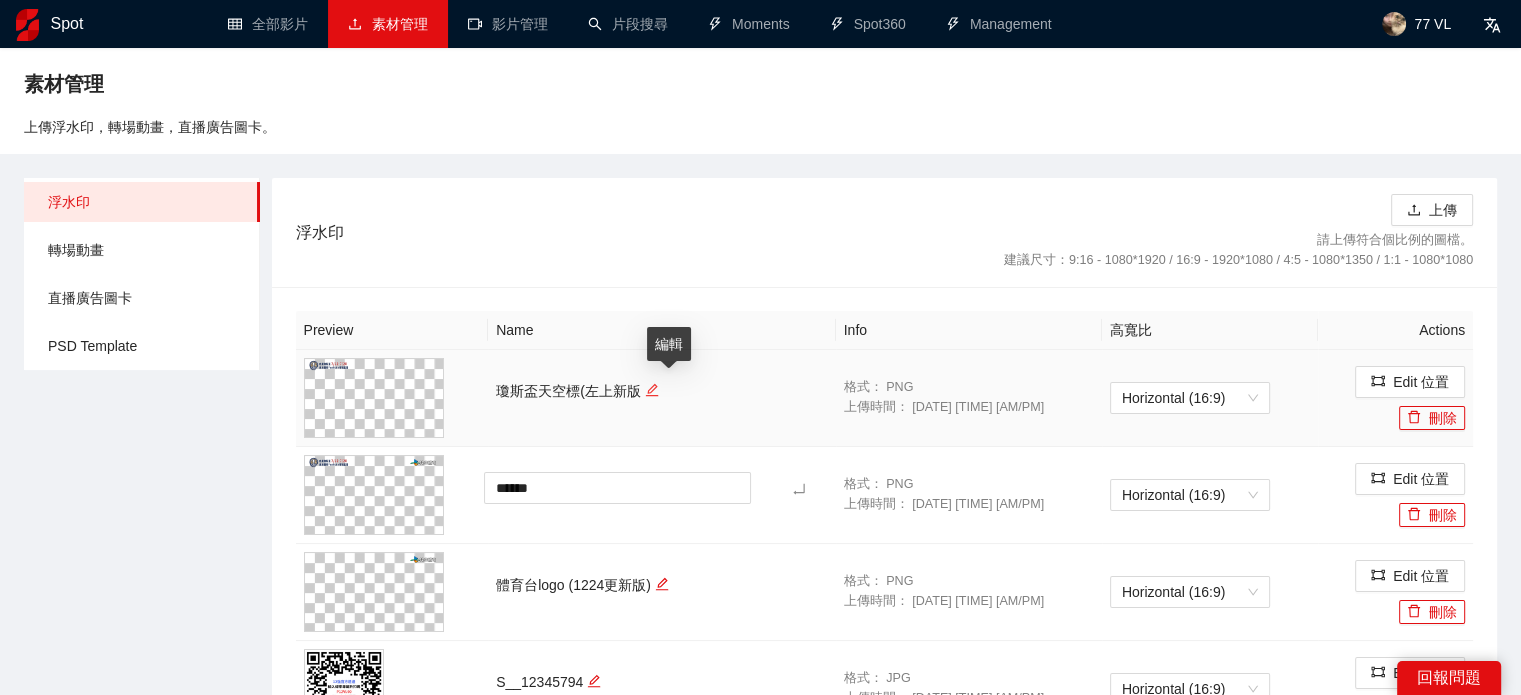 click at bounding box center [651, 390] 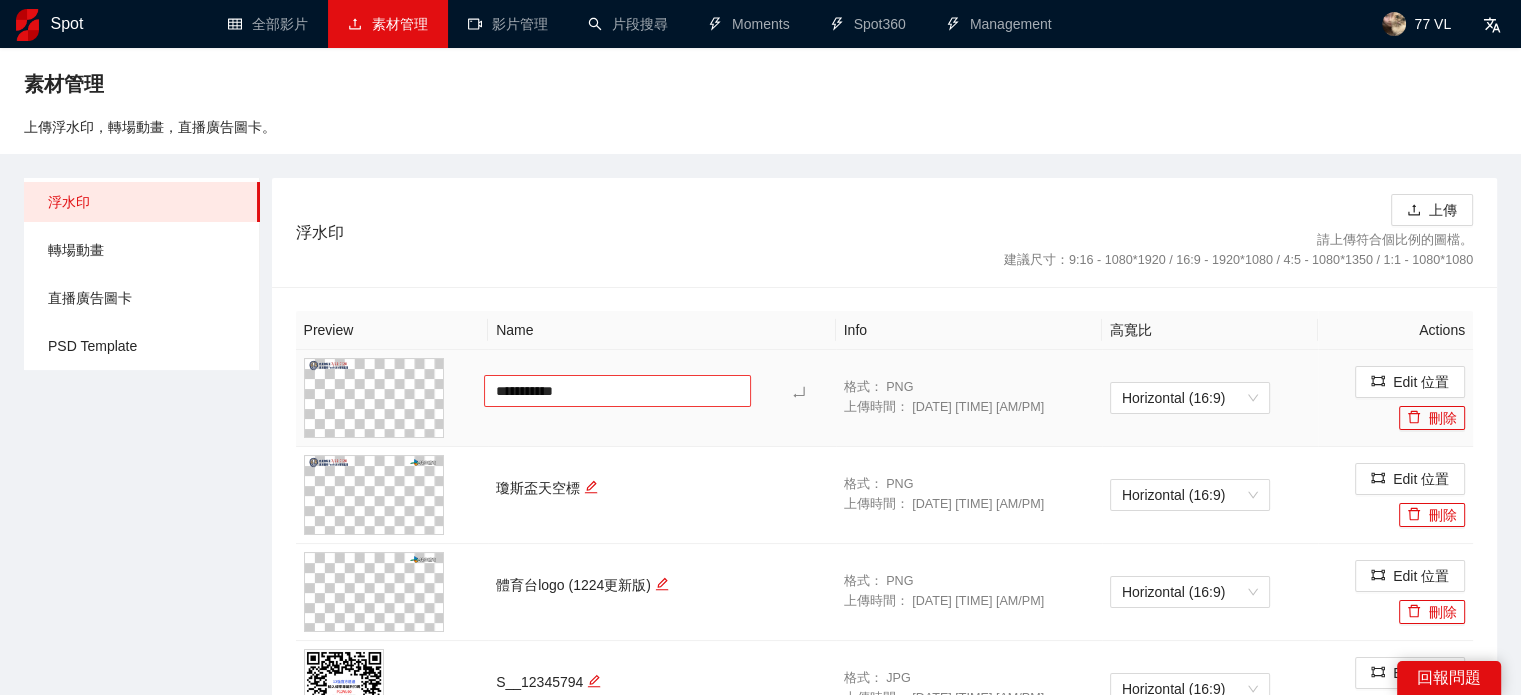 drag, startPoint x: 632, startPoint y: 391, endPoint x: 663, endPoint y: 391, distance: 31 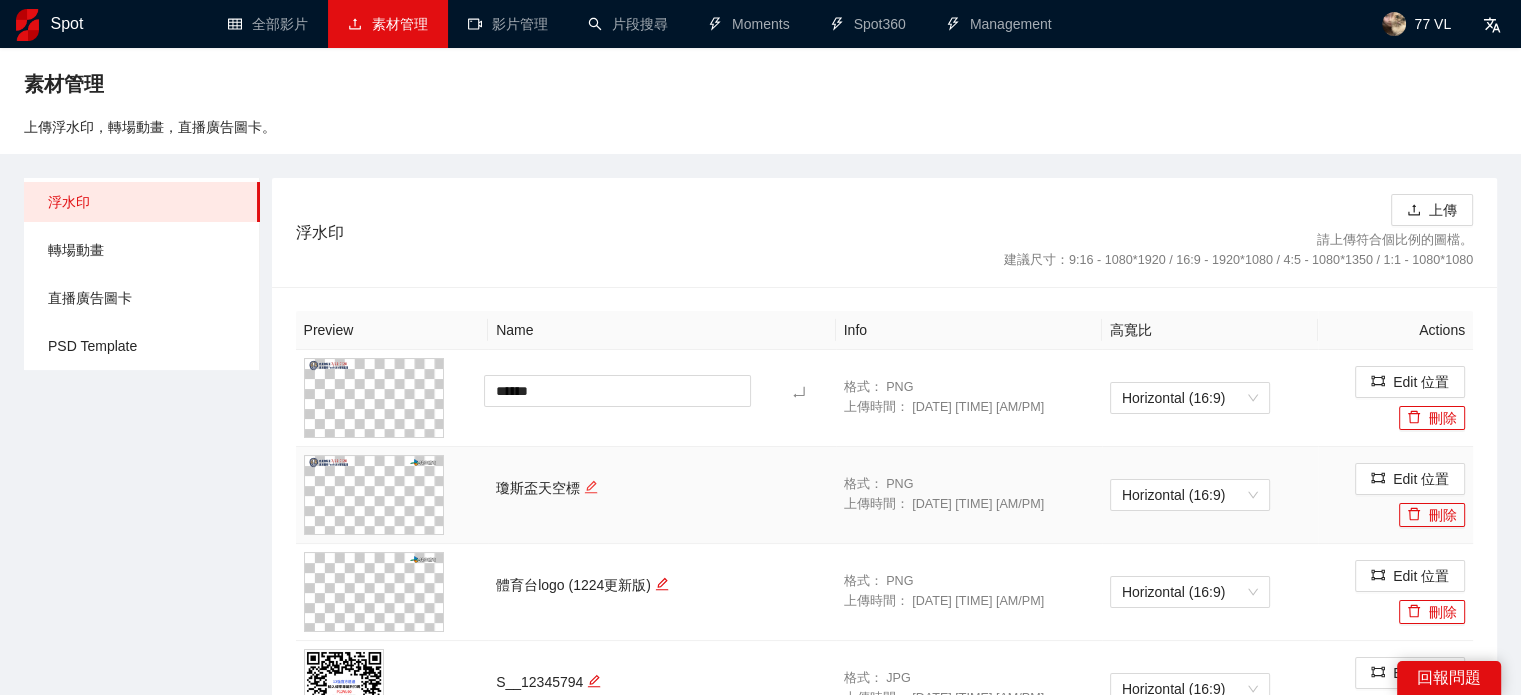 click at bounding box center [591, 487] 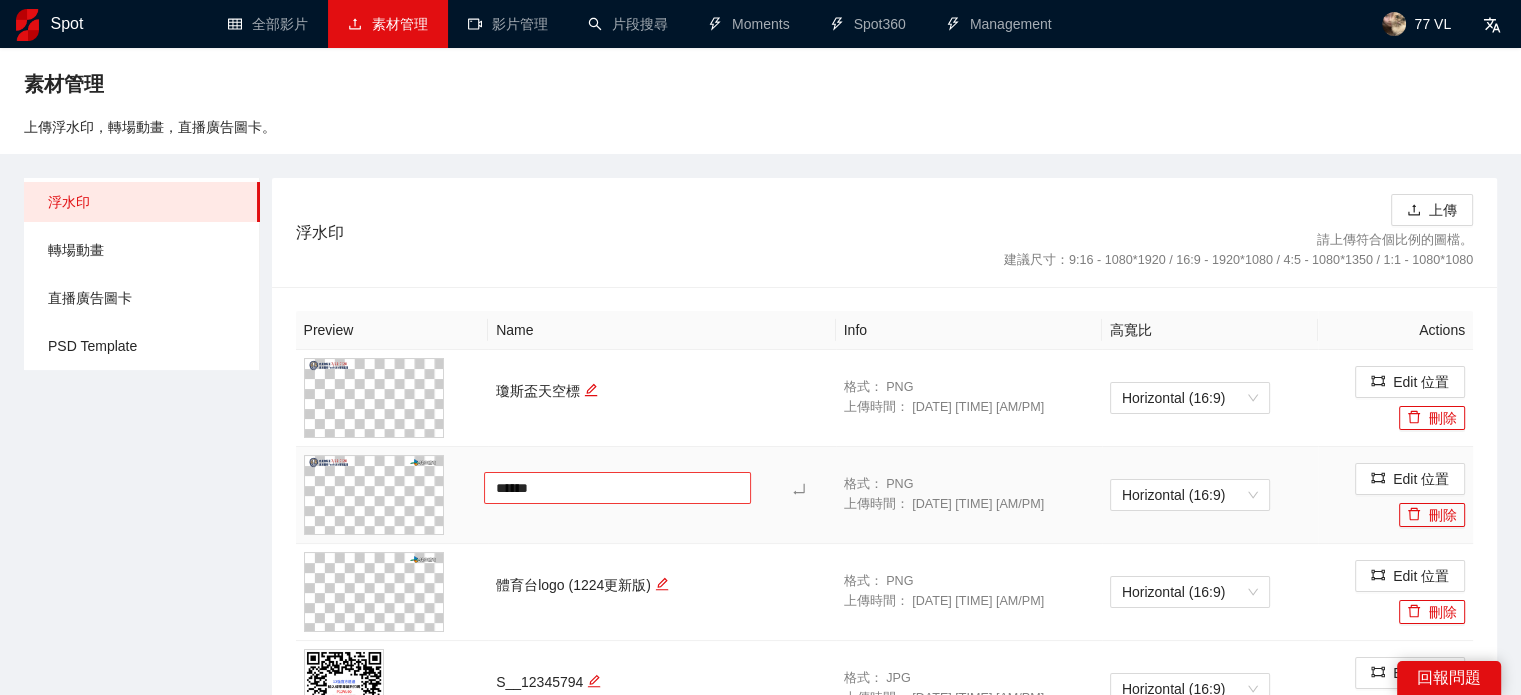 click on "******" at bounding box center (617, 488) 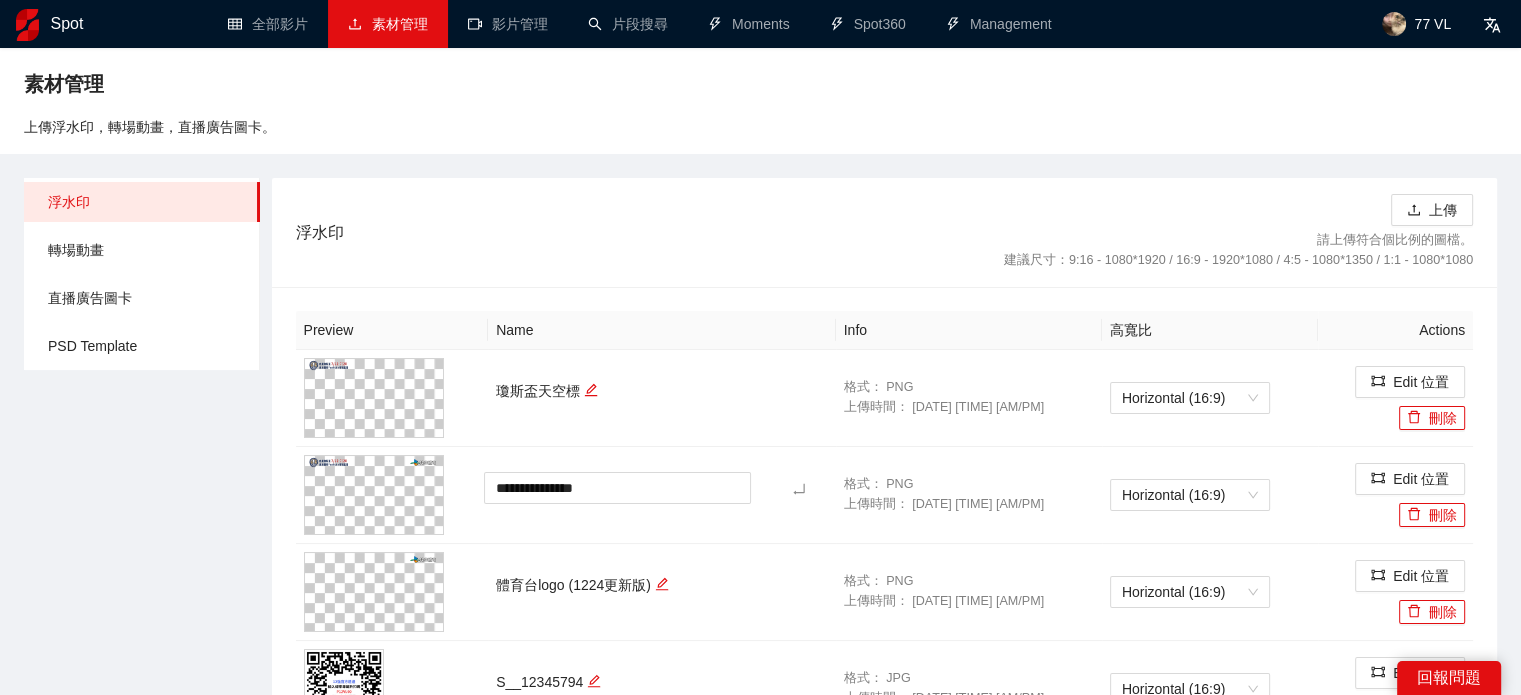 click on "浮水印" at bounding box center (650, 232) 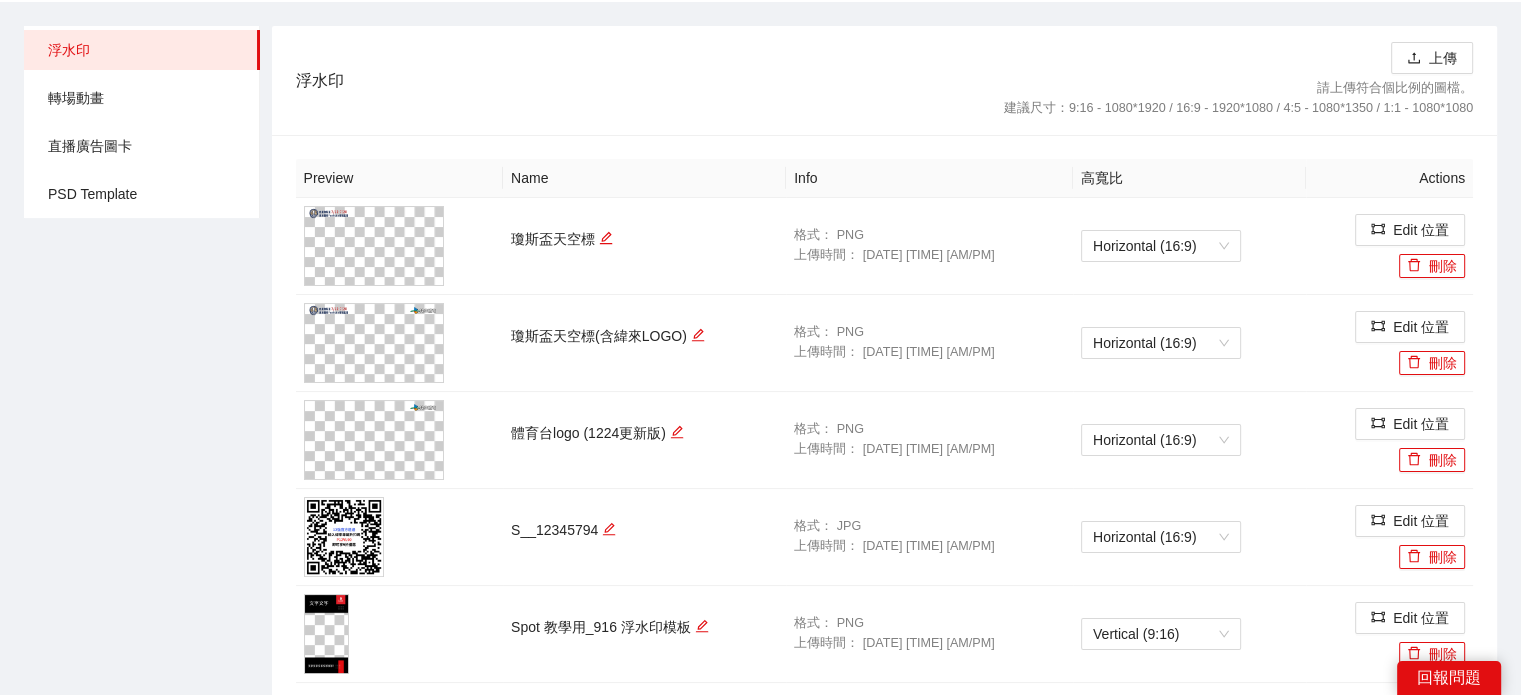 scroll, scrollTop: 200, scrollLeft: 0, axis: vertical 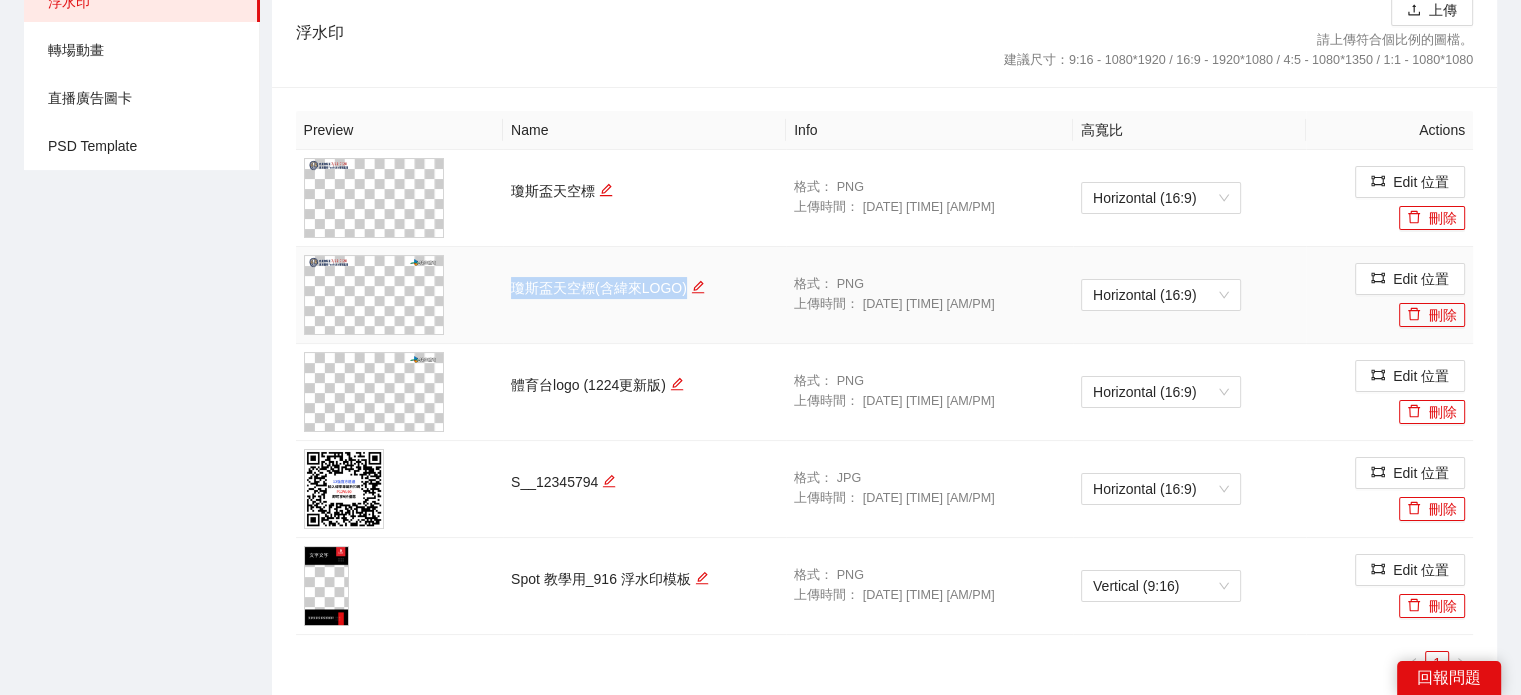 drag, startPoint x: 516, startPoint y: 286, endPoint x: 688, endPoint y: 287, distance: 172.00291 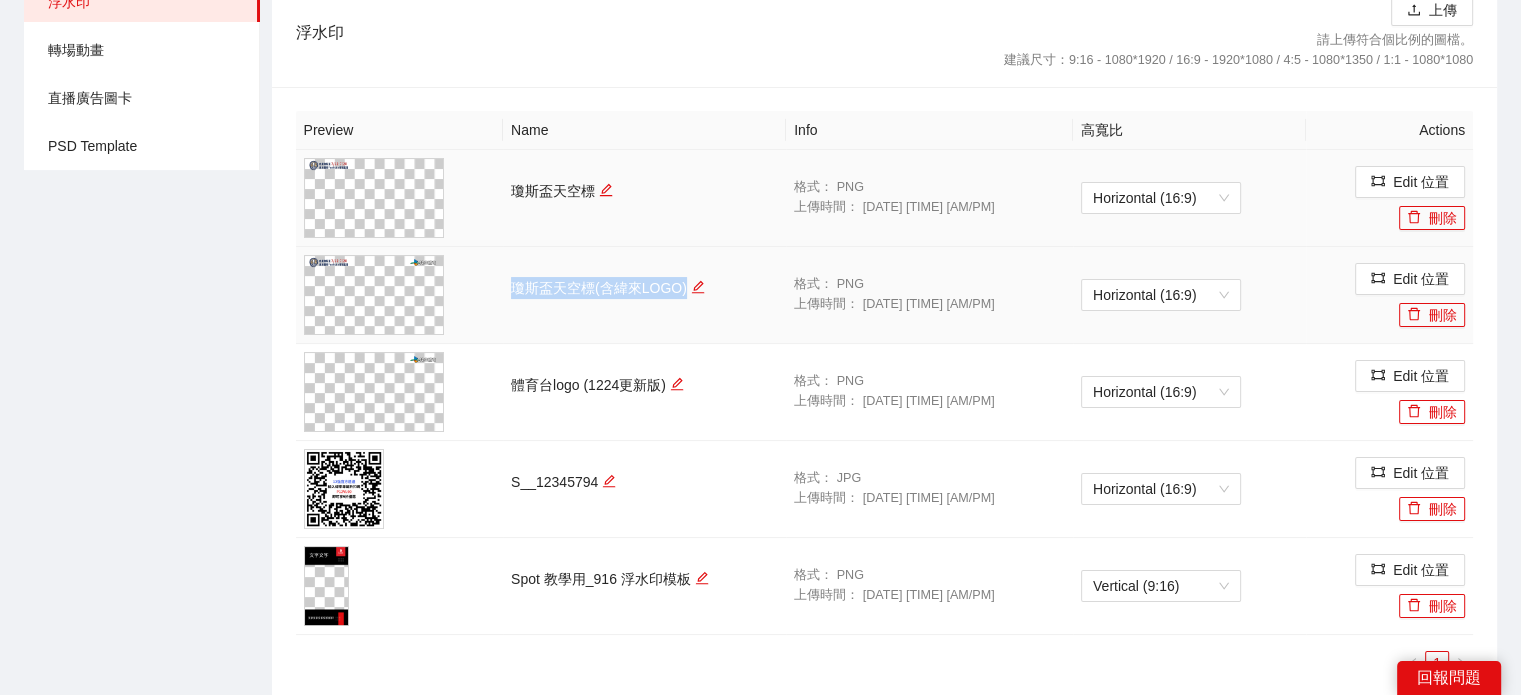 copy on "瓊斯盃天空標(含緯來LOGO)" 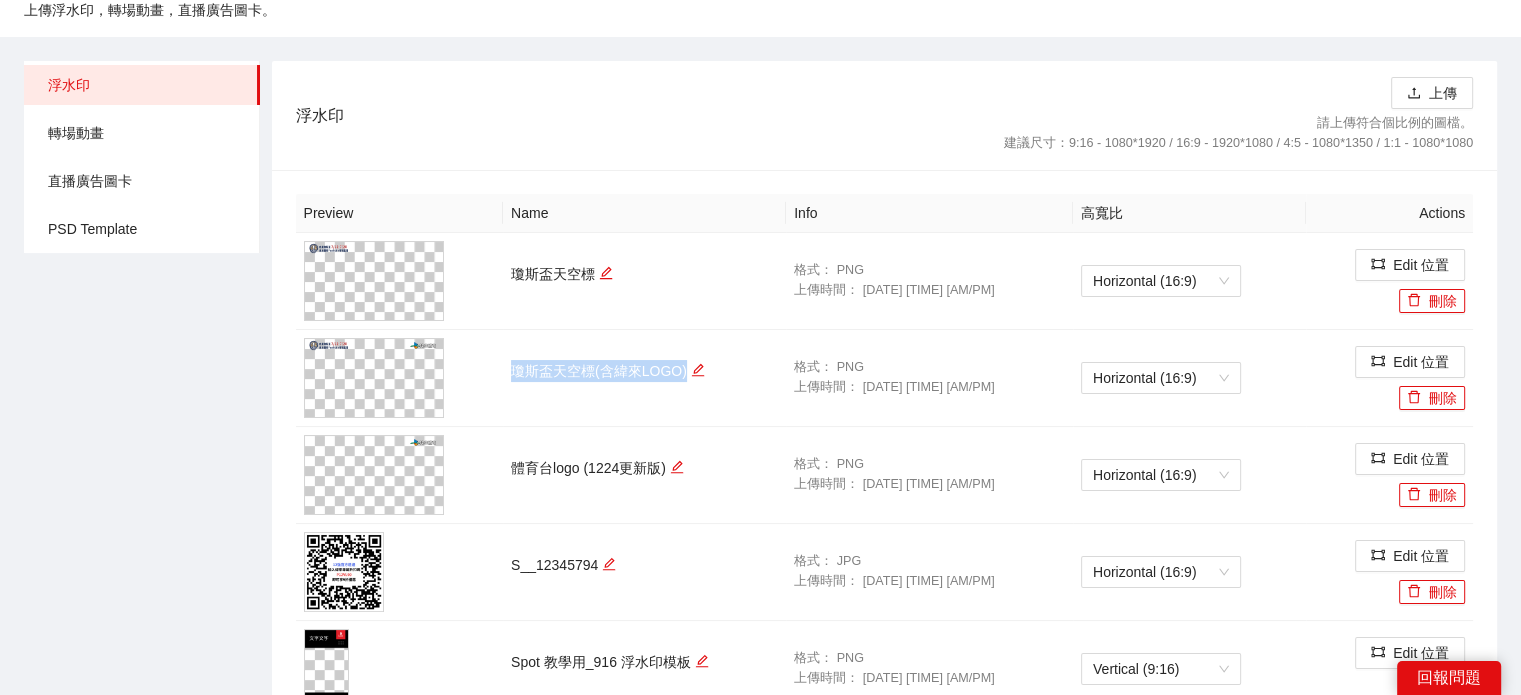 scroll, scrollTop: 0, scrollLeft: 0, axis: both 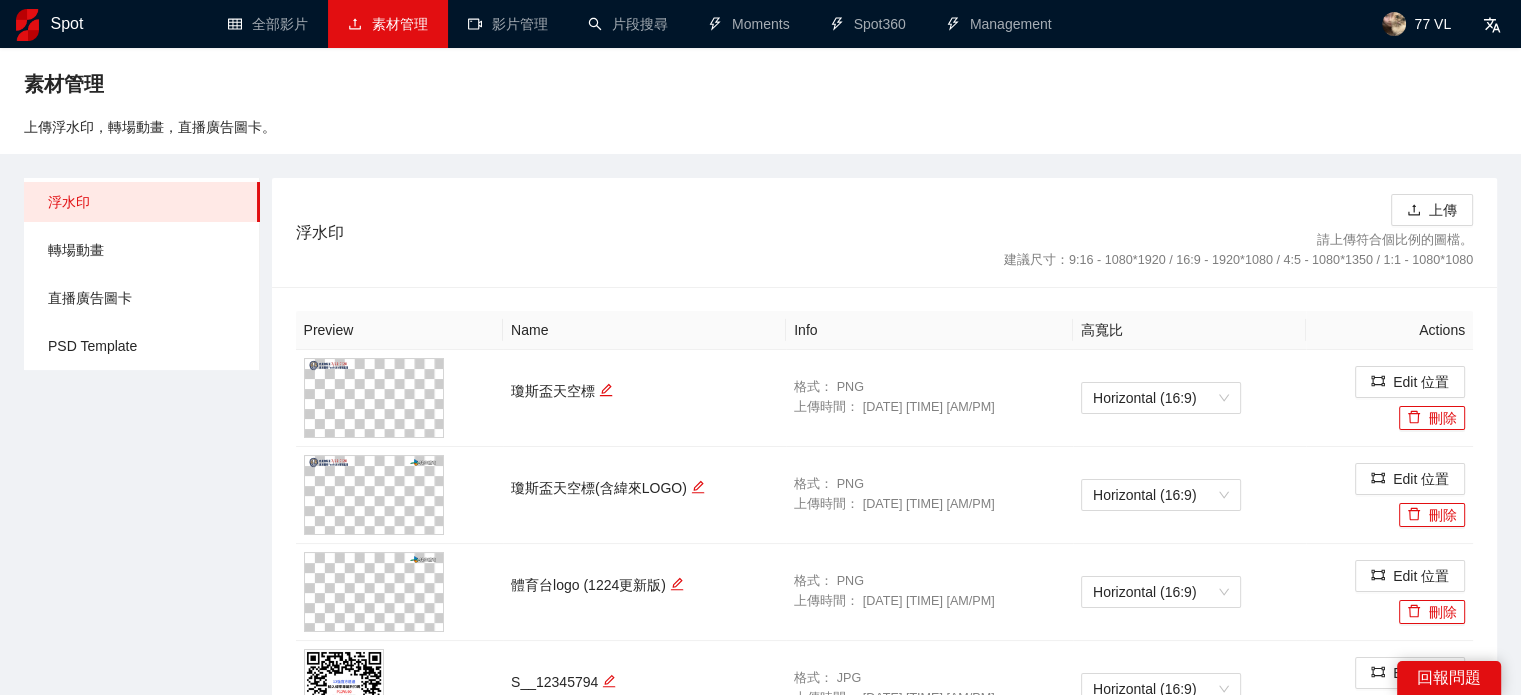 click on "素材管理 上傳浮水印，轉場動畫，直播廣告圖卡。" at bounding box center (760, 101) 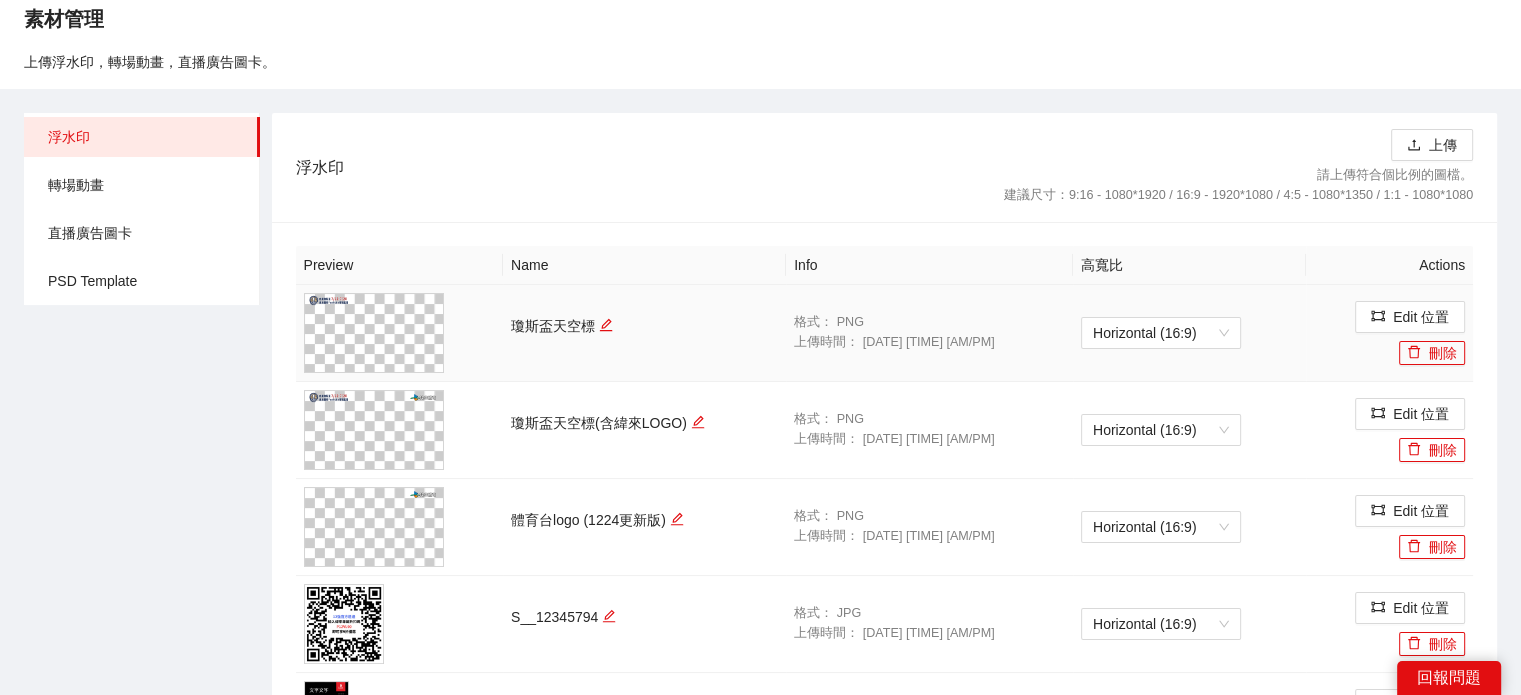 scroll, scrollTop: 100, scrollLeft: 0, axis: vertical 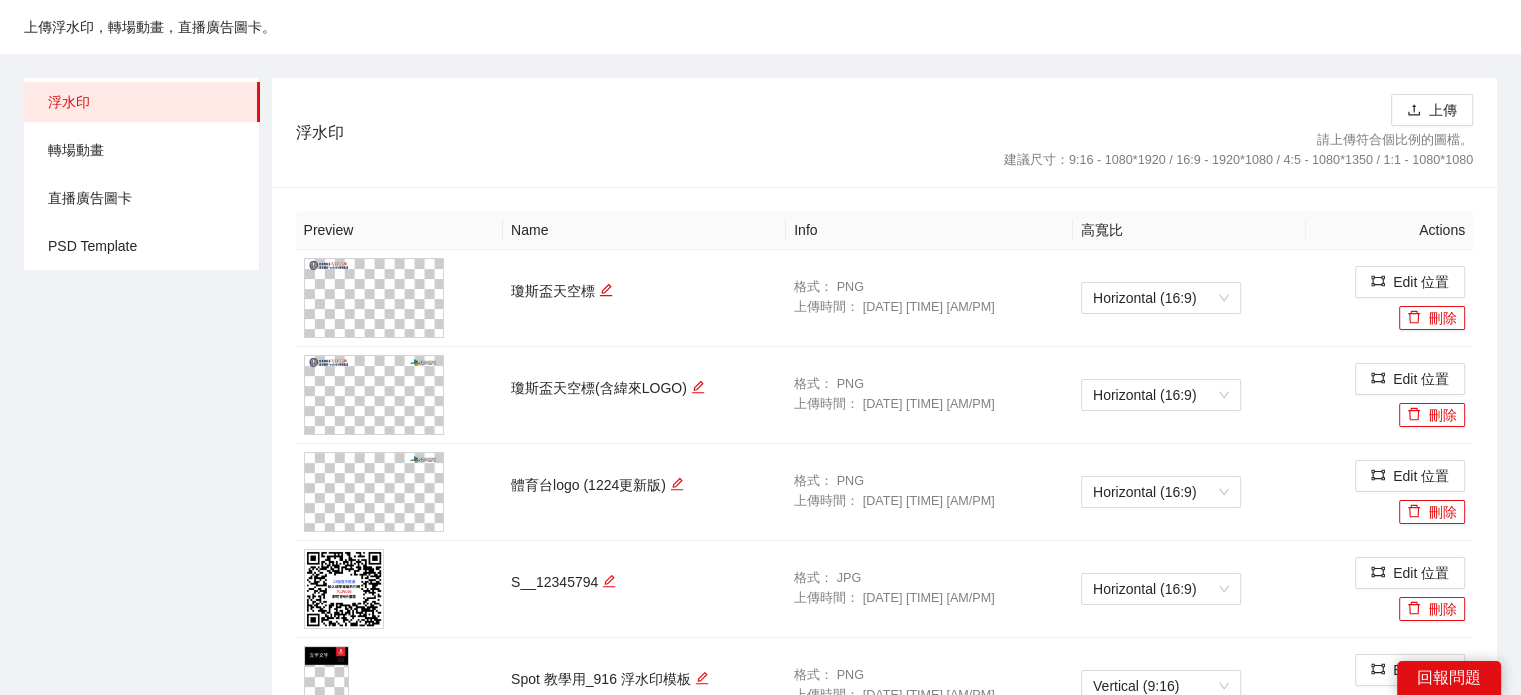 click on "素材管理 上傳浮水印，轉場動畫，直播廣告圖卡。 浮水印 轉場動畫 直播廣告圖卡 PSD Template 浮水印   上傳 請上傳符合個比例的圖檔。 建議尺寸：9:16 - 1080*1920 / 16:9 - 1920*1080 / 4:5 - 1080*1350 / 1:1 - 1080*1080 Preview Name Info 高寬比 Actions 瓊斯盃天空標 格式 ：   PNG 上傳時間：   [DATE] [TIME] [AM/PM] Horizontal (16:9)   Edit 位置   刪除 瓊斯盃天空標(含緯來LOGO) 格式 ：   PNG 上傳時間：   [DATE] [TIME] [AM/PM] Horizontal (16:9)   Edit 位置   刪除 體育台logo (1224更新版) 格式 ：   PNG 上傳時間：   [DATE] [TIME] [AM/PM] Horizontal (16:9)   Edit 位置   刪除 S__12345794 格式 ：   JPG 上傳時間：   [DATE] [TIME] [AM/PM] Horizontal (16:9)   Edit 位置   刪除 Spot 教學用_916 浮水印模板 格式 ：   PNG 上傳時間：   [DATE] [TIME] [AM/PM] Vertical (9:16)   Edit 位置   刪除 1" at bounding box center (760, 381) 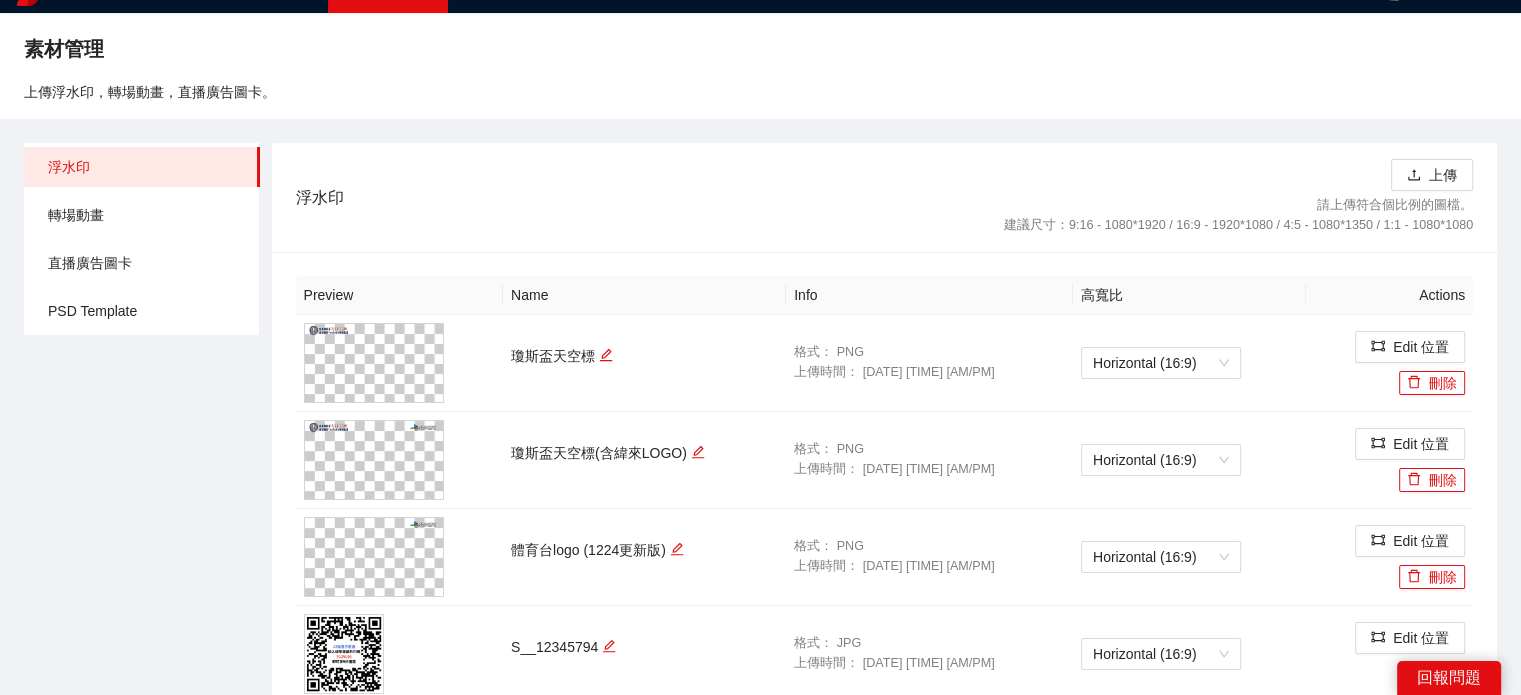 scroll, scrollTop: 0, scrollLeft: 0, axis: both 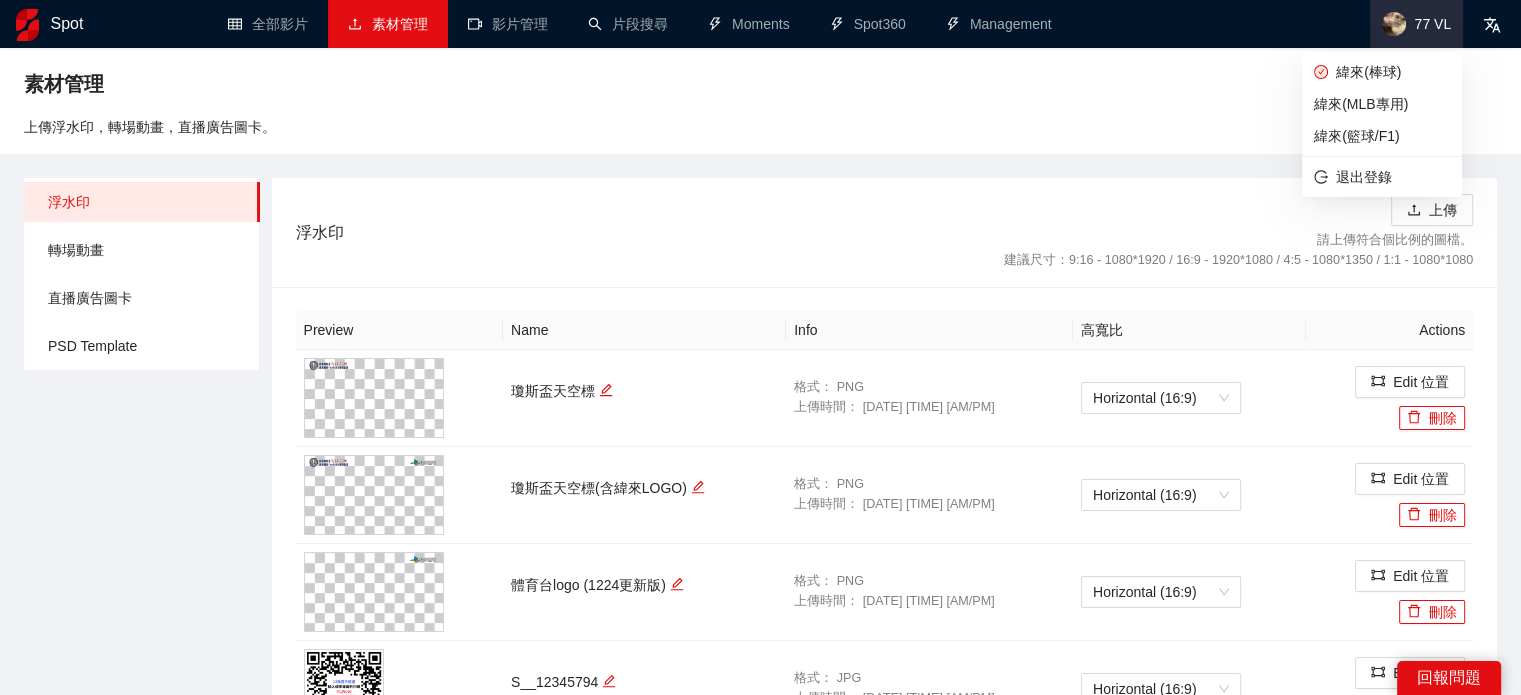 click on "77 VL" at bounding box center (1432, 24) 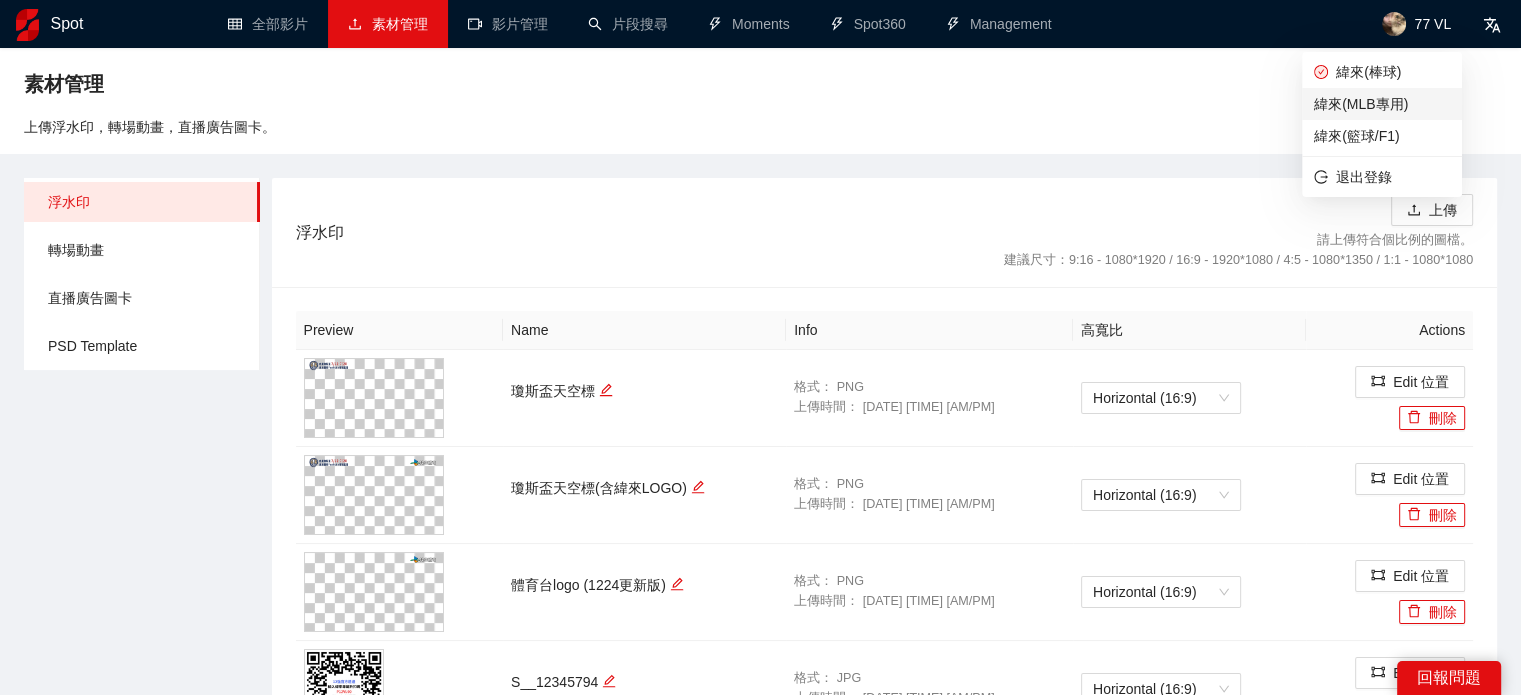 click on "緯來(MLB專用)" at bounding box center (1382, 104) 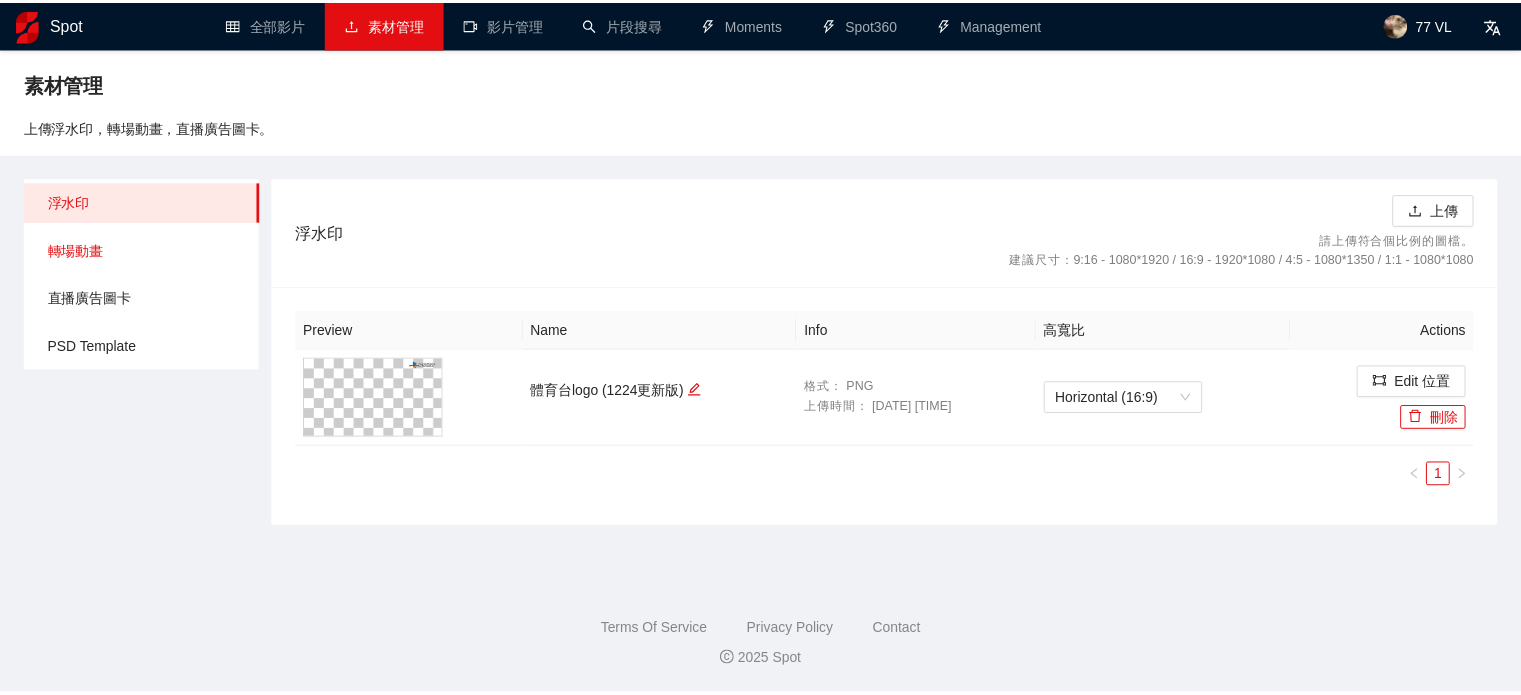 scroll, scrollTop: 0, scrollLeft: 0, axis: both 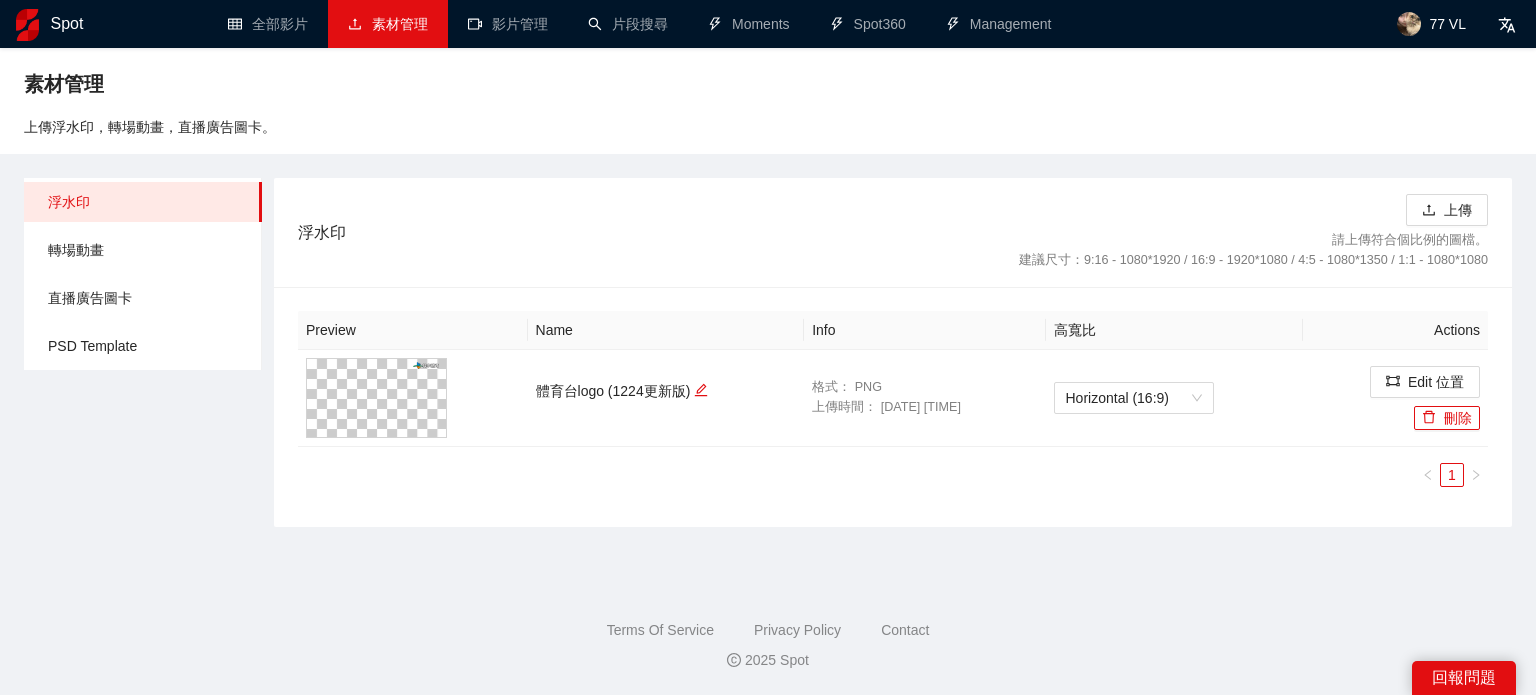 click on "浮水印" at bounding box center [147, 202] 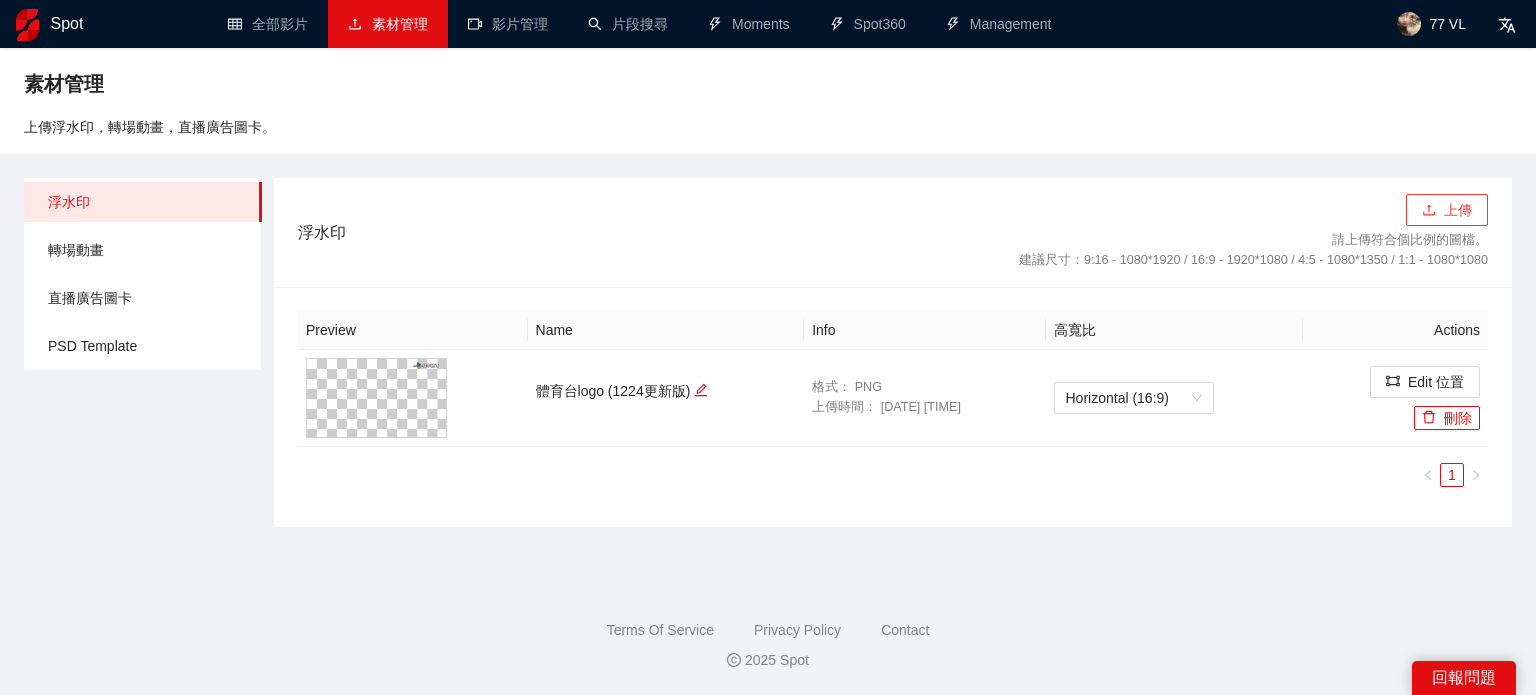 click on "上傳" at bounding box center (1447, 210) 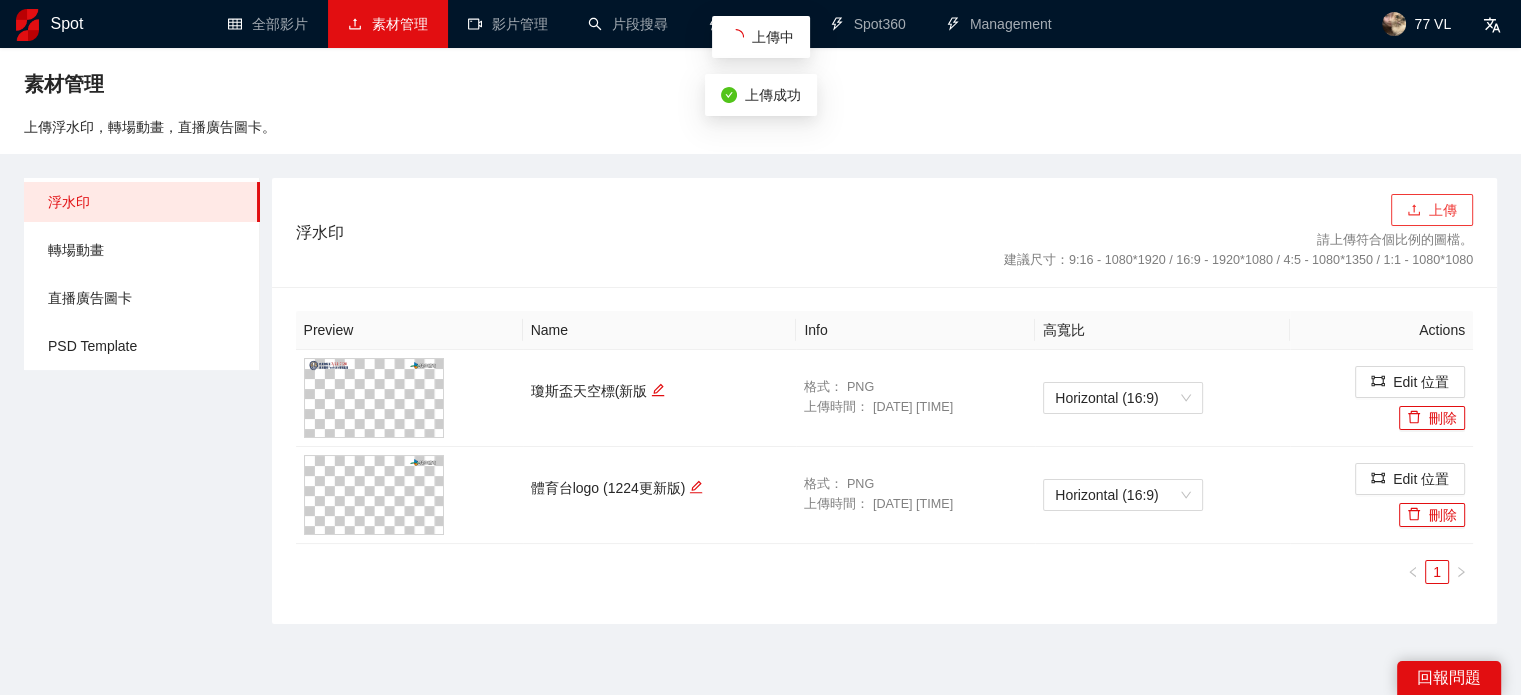 click on "上傳" at bounding box center [1432, 210] 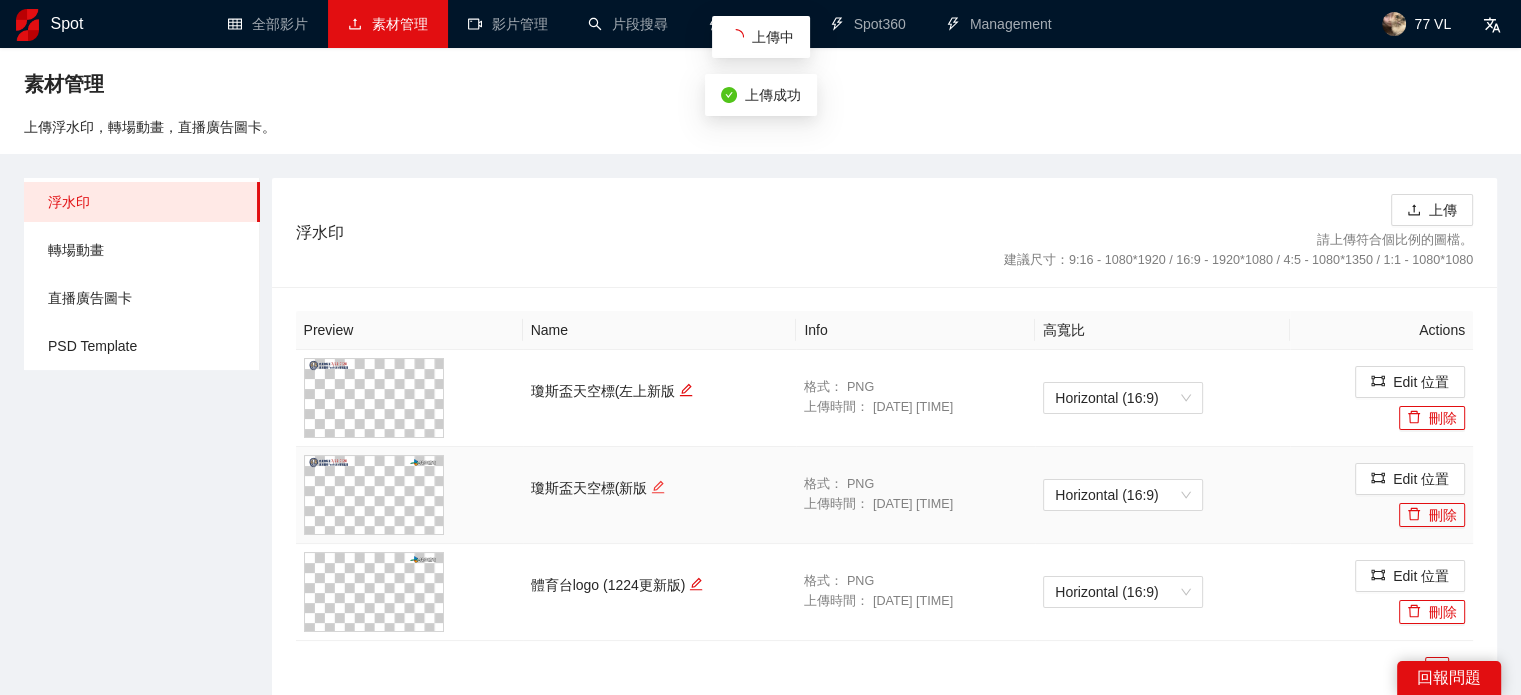 click at bounding box center (658, 487) 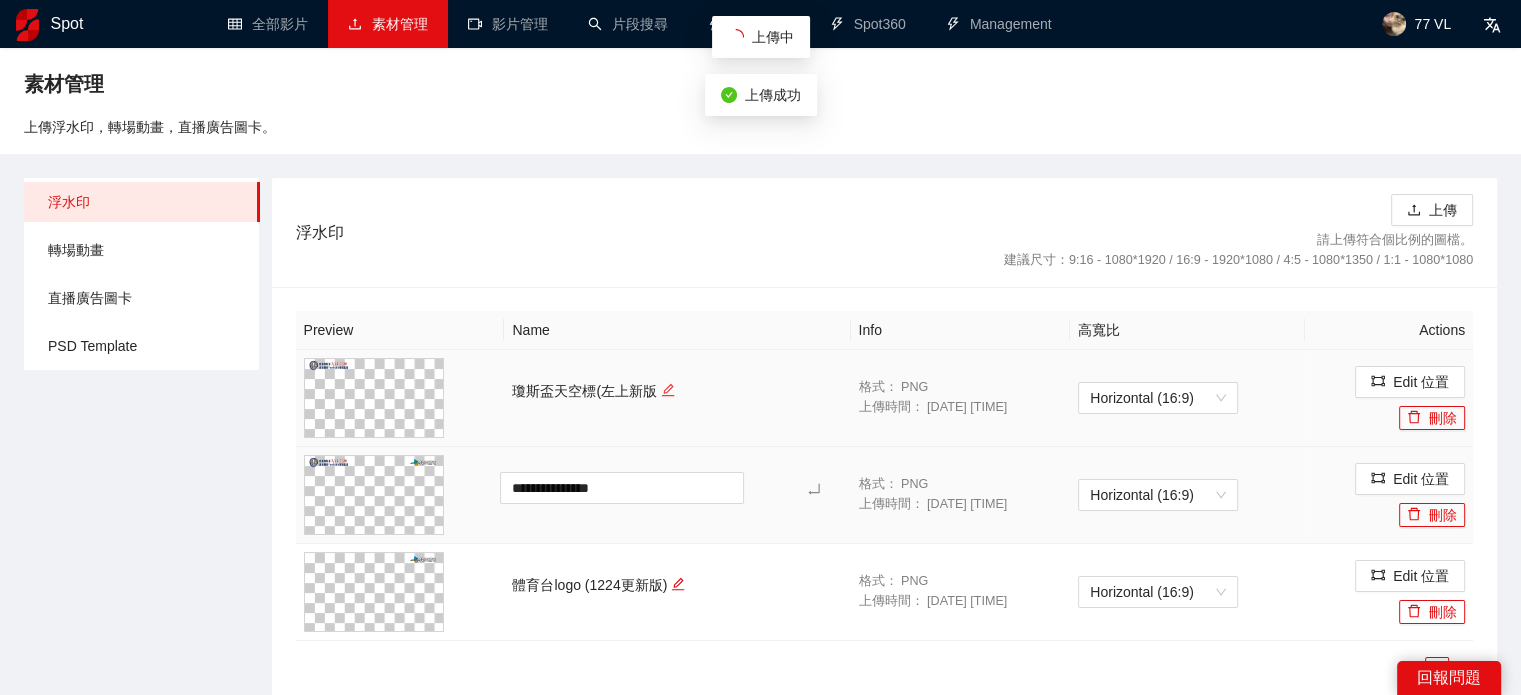 click at bounding box center (668, 390) 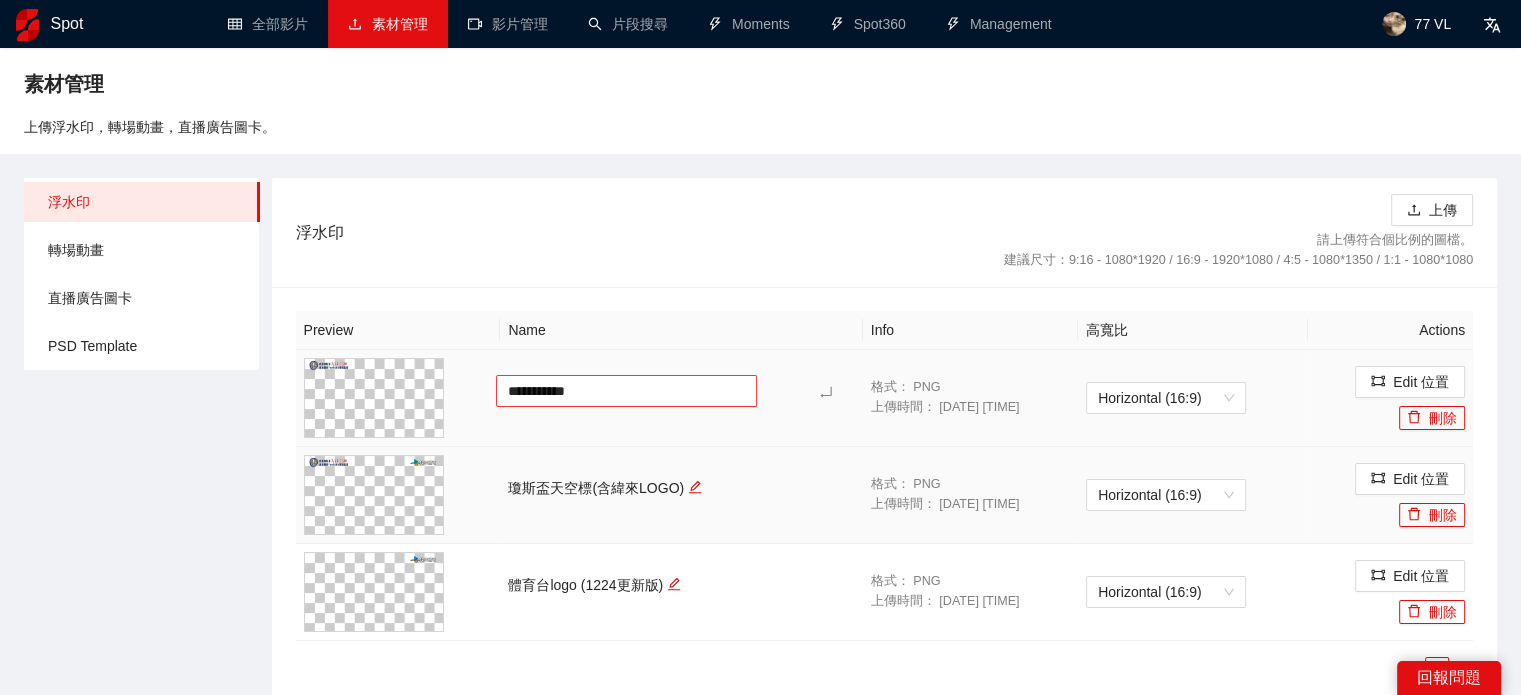 drag, startPoint x: 601, startPoint y: 387, endPoint x: 709, endPoint y: 387, distance: 108 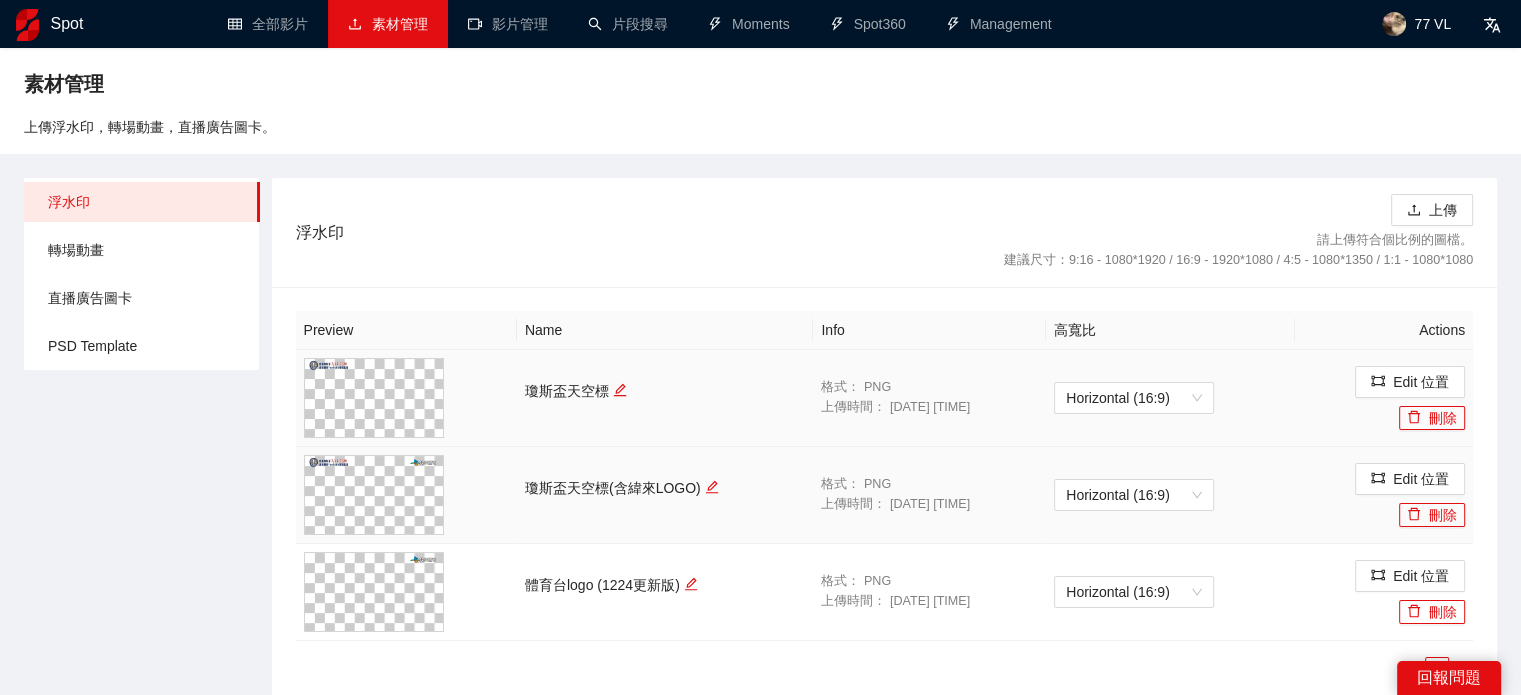 click on "浮水印   上傳 請上傳符合個比例的圖檔。 建議尺寸：9:16 - 1080*1920 / 16:9 - 1920*1080 / 4:5 - 1080*1350 / 1:1 - 1080*1080" at bounding box center (885, 232) 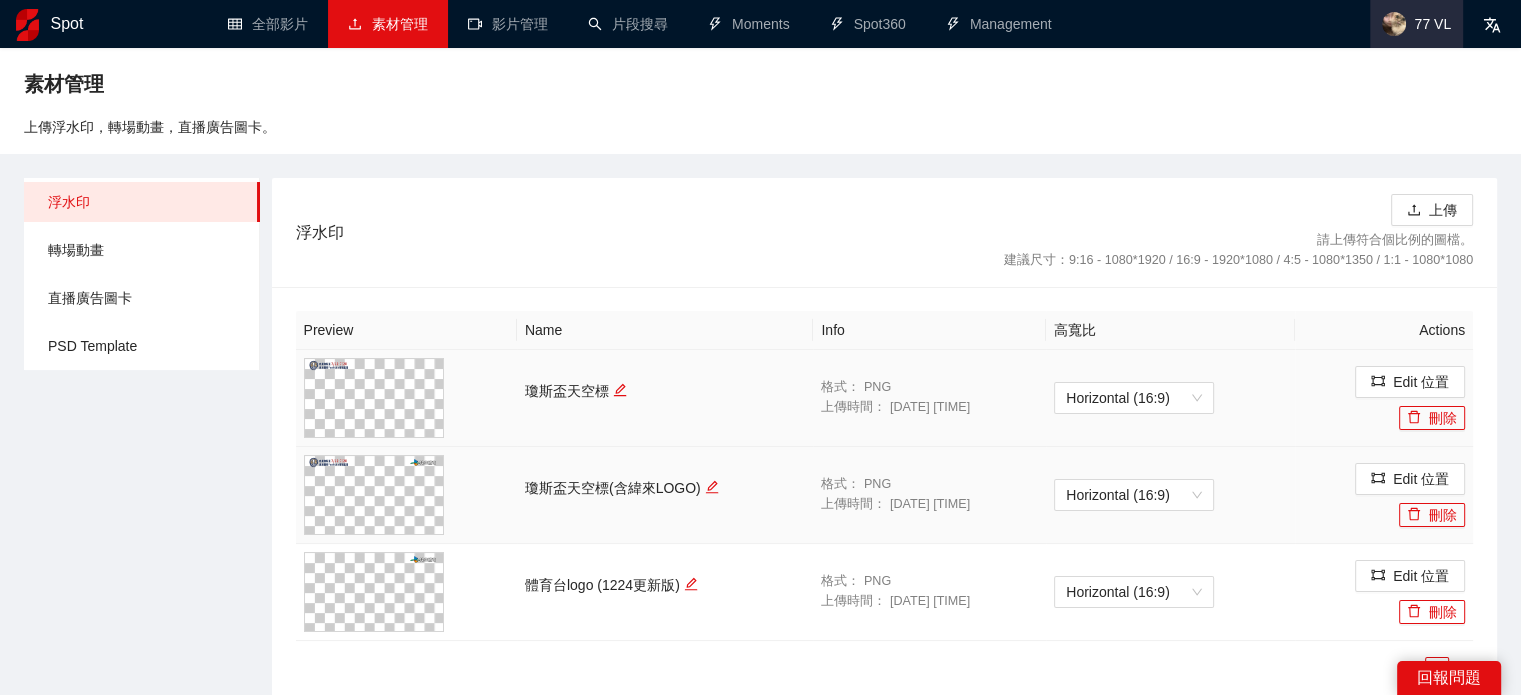 click on "77 VL" at bounding box center (1416, 24) 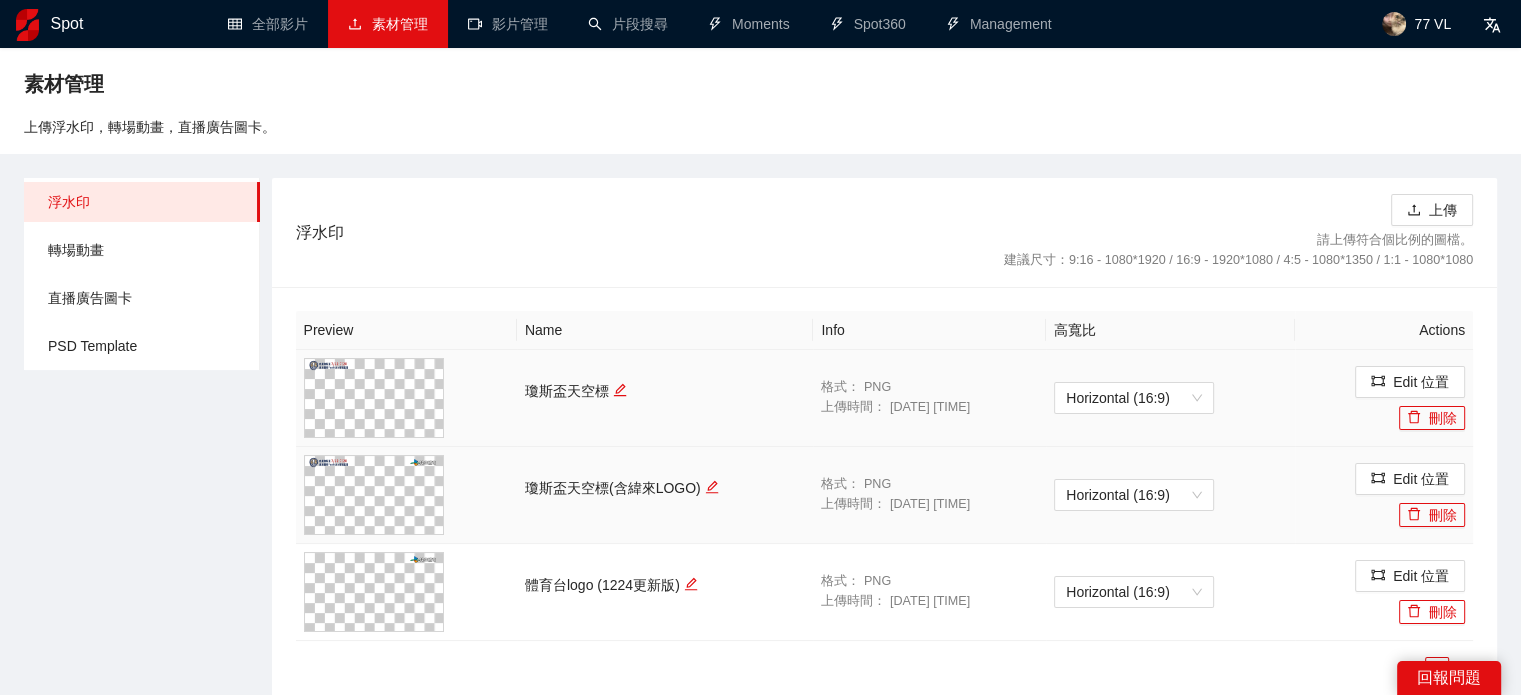 click on "素材管理 上傳浮水印，轉場動畫，直播廣告圖卡。" at bounding box center [760, 101] 